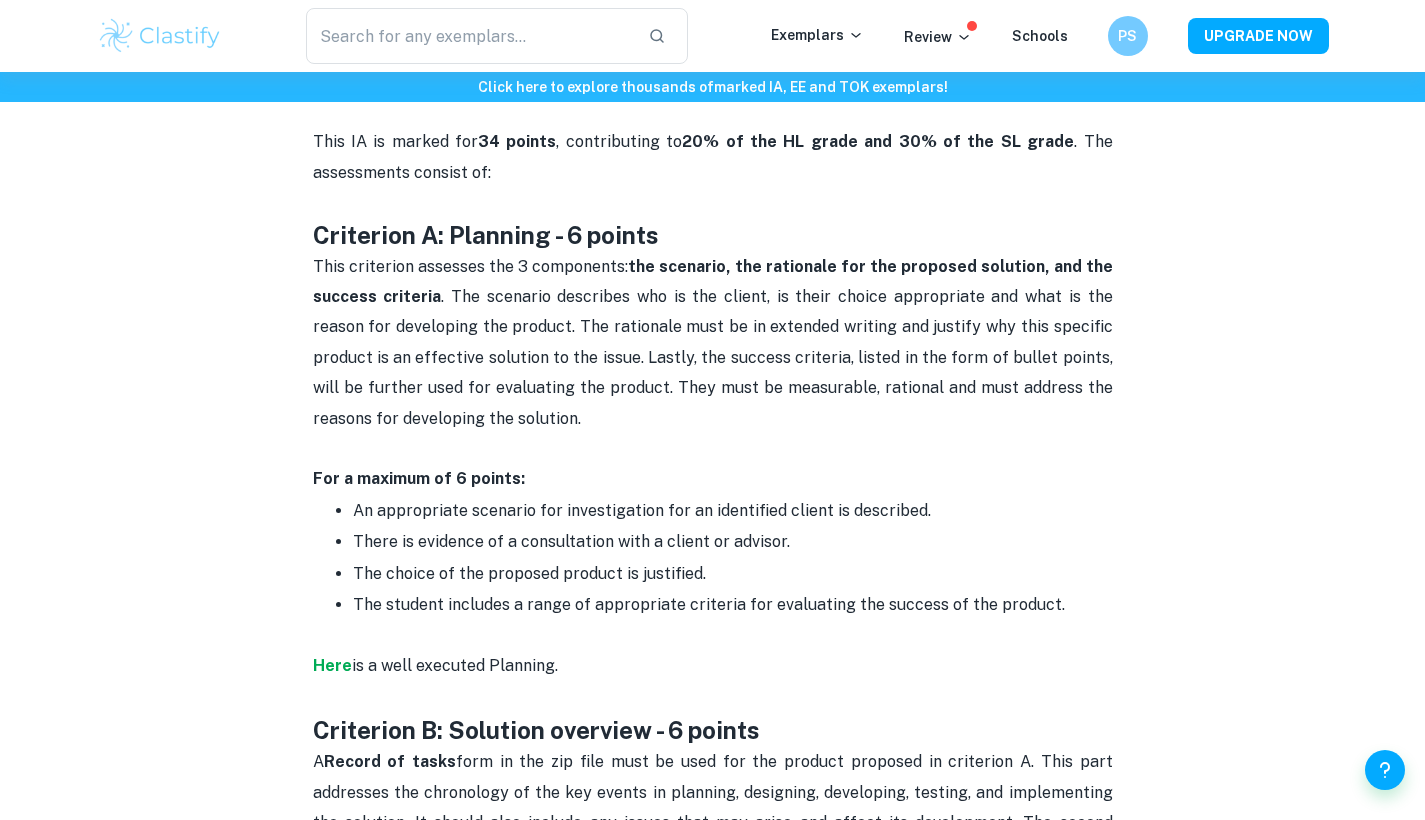 scroll, scrollTop: 906, scrollLeft: 0, axis: vertical 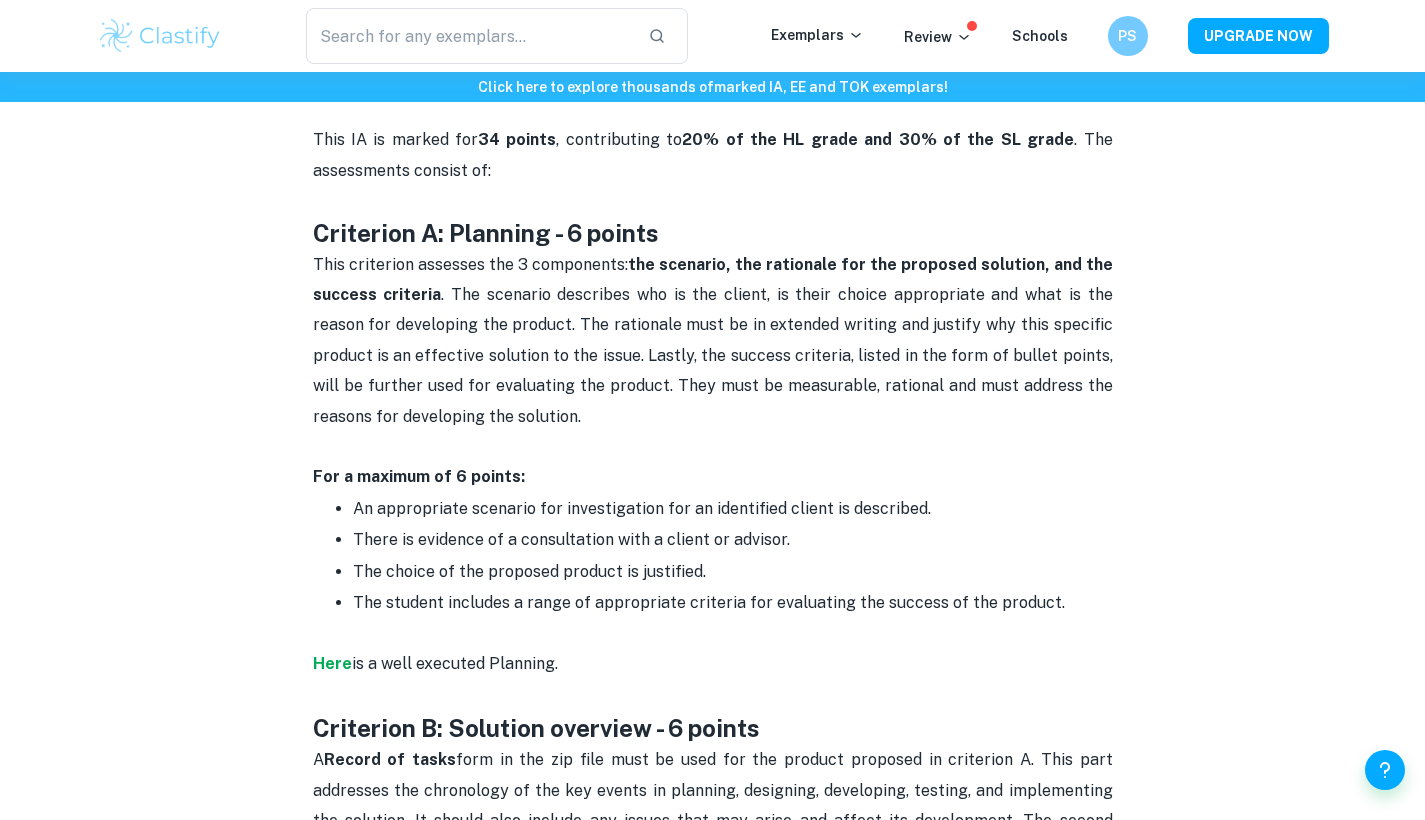 click on "An appropriate scenario for investigation for an identified client is described." at bounding box center (642, 508) 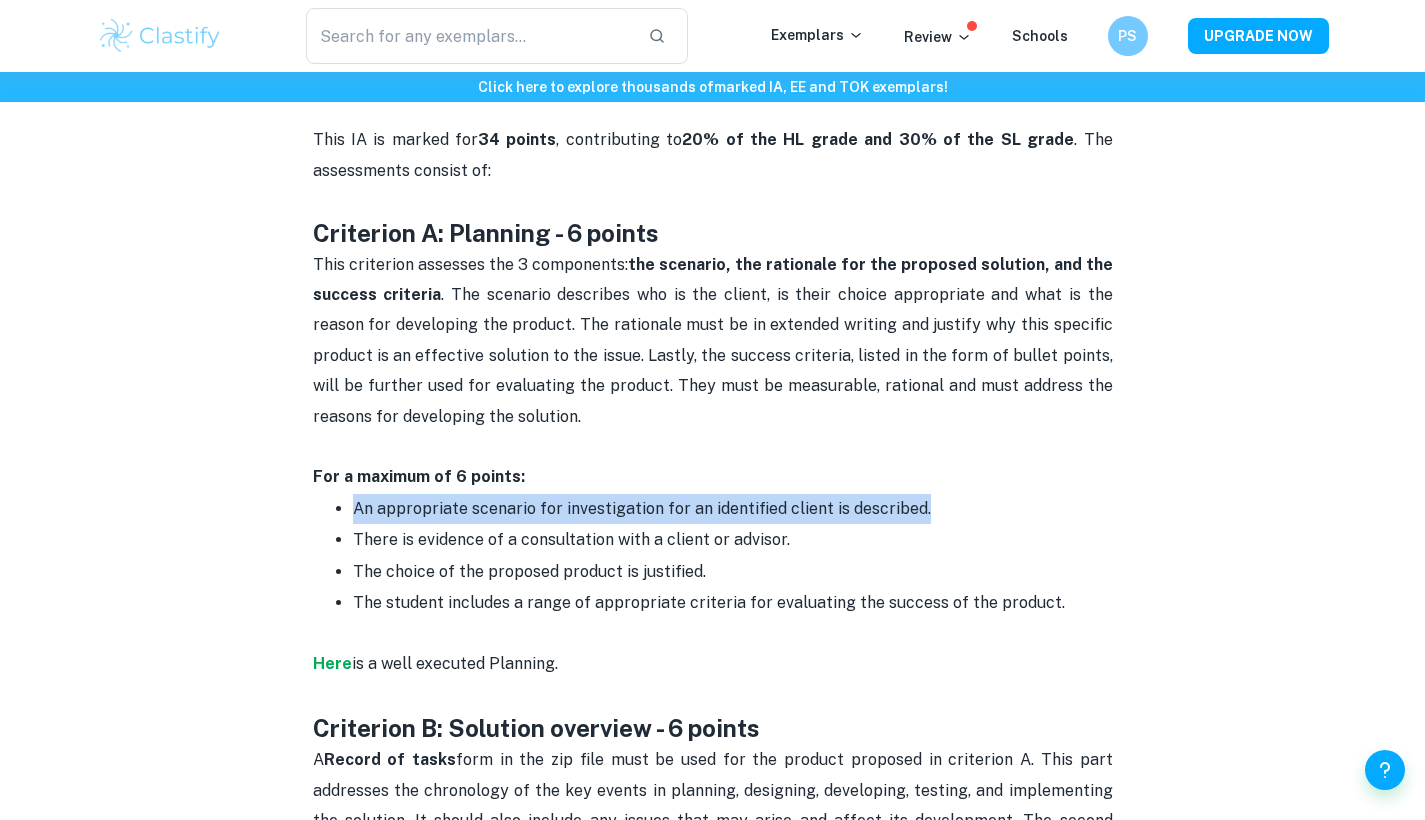 click on "An appropriate scenario for investigation for an identified client is described." at bounding box center (642, 508) 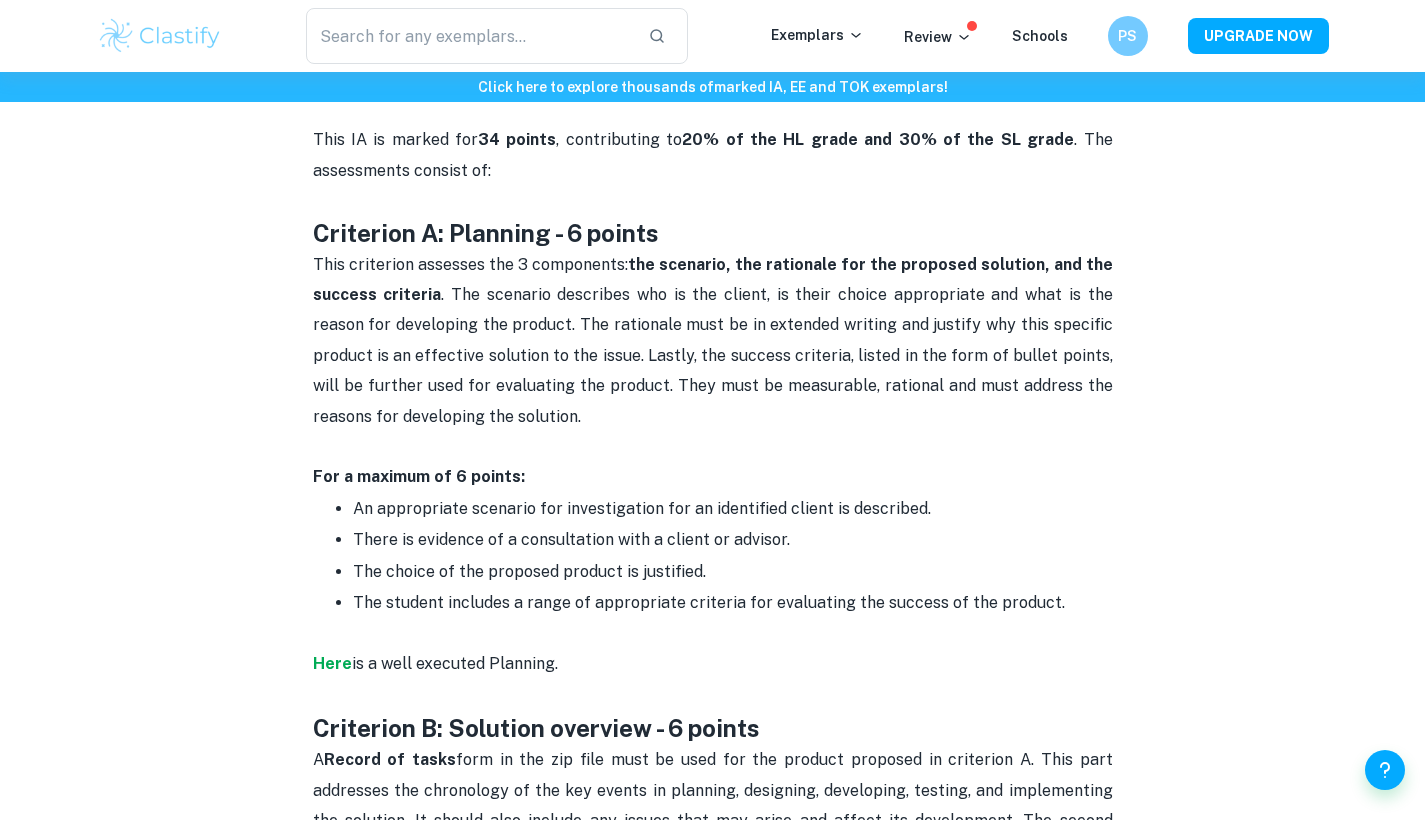 click on "There is evidence of a consultation with a client or advisor." at bounding box center (571, 539) 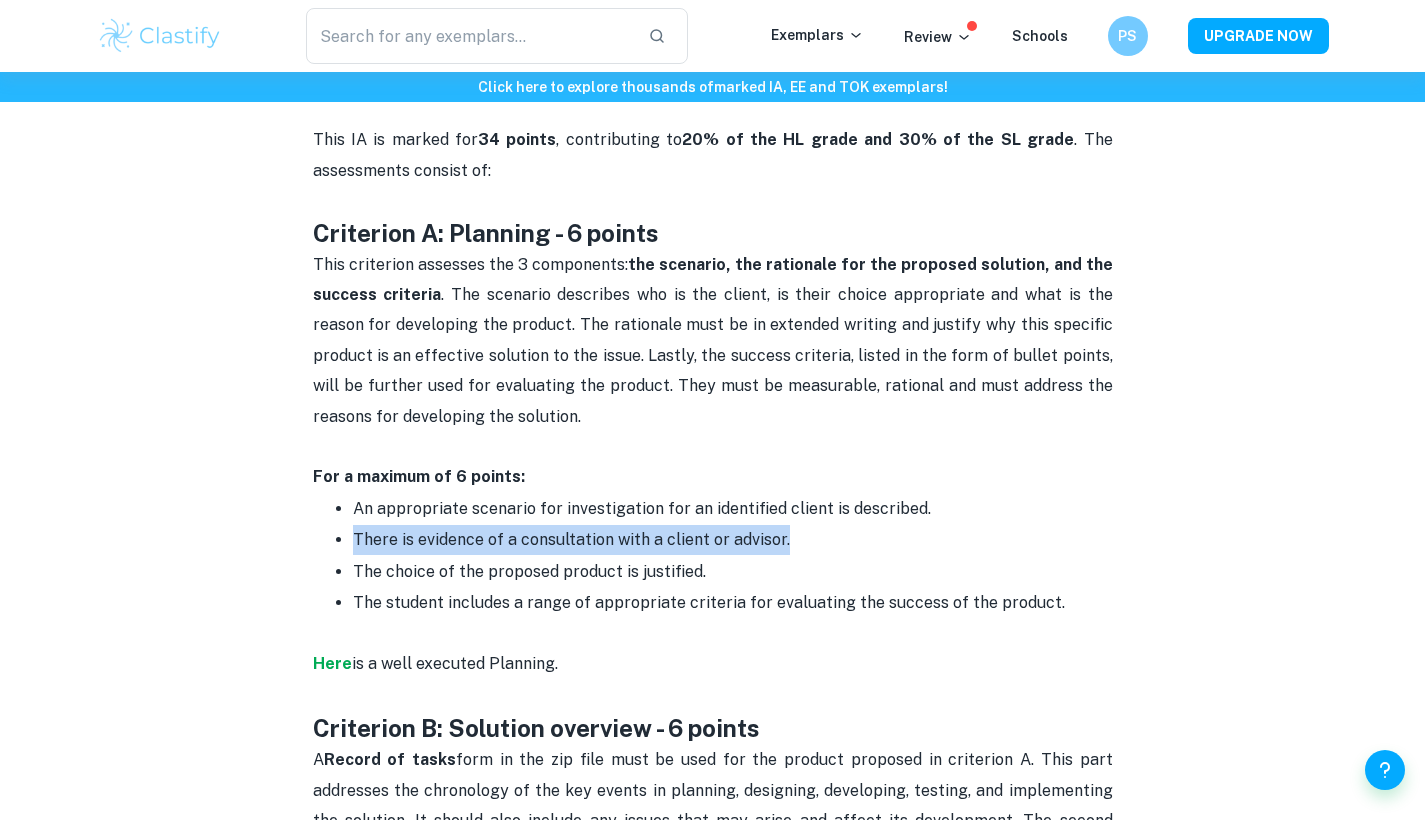 click on "There is evidence of a consultation with a client or advisor." at bounding box center (571, 539) 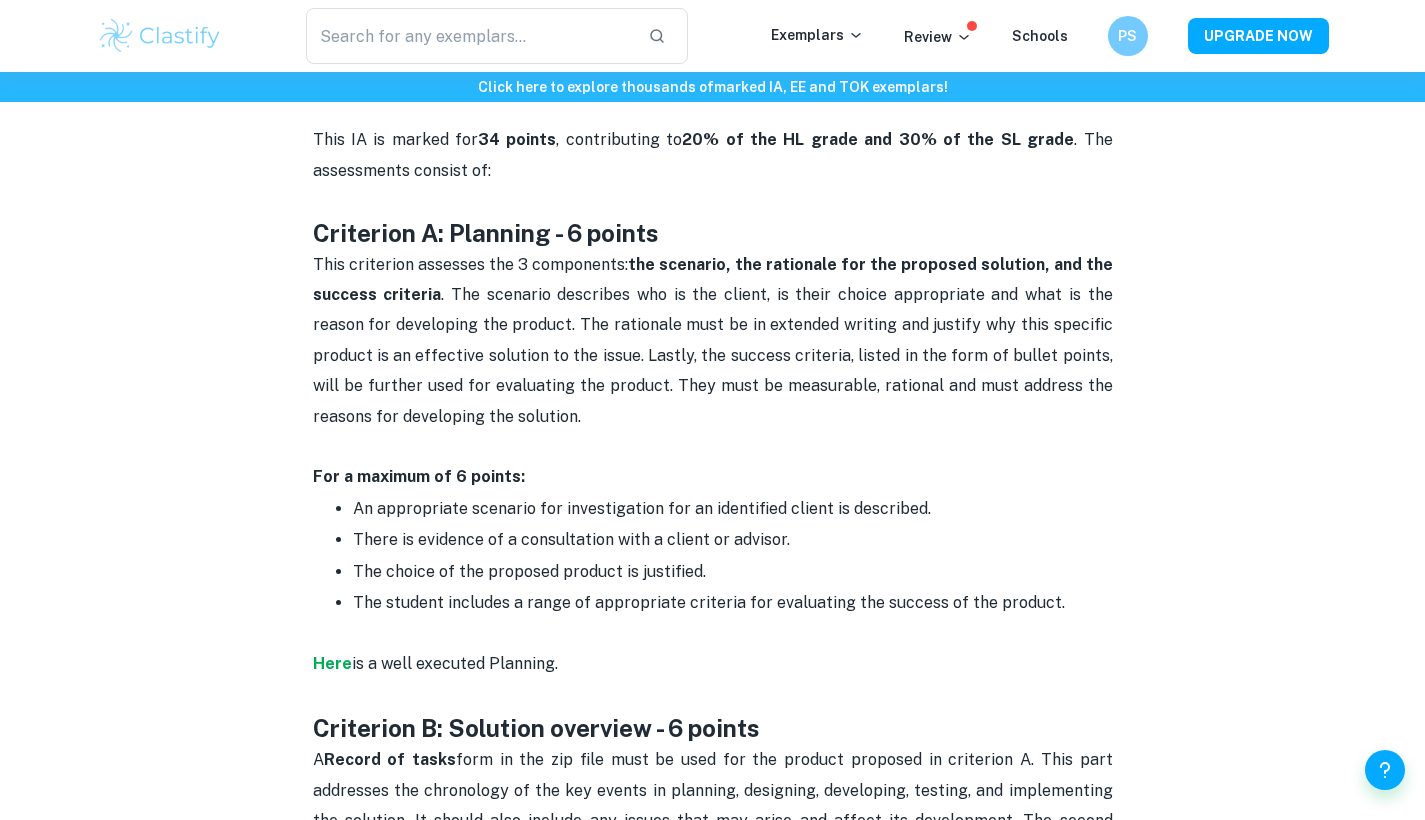 click on "The student includes a range of appropriate criteria for evaluating the success of the product." at bounding box center [709, 602] 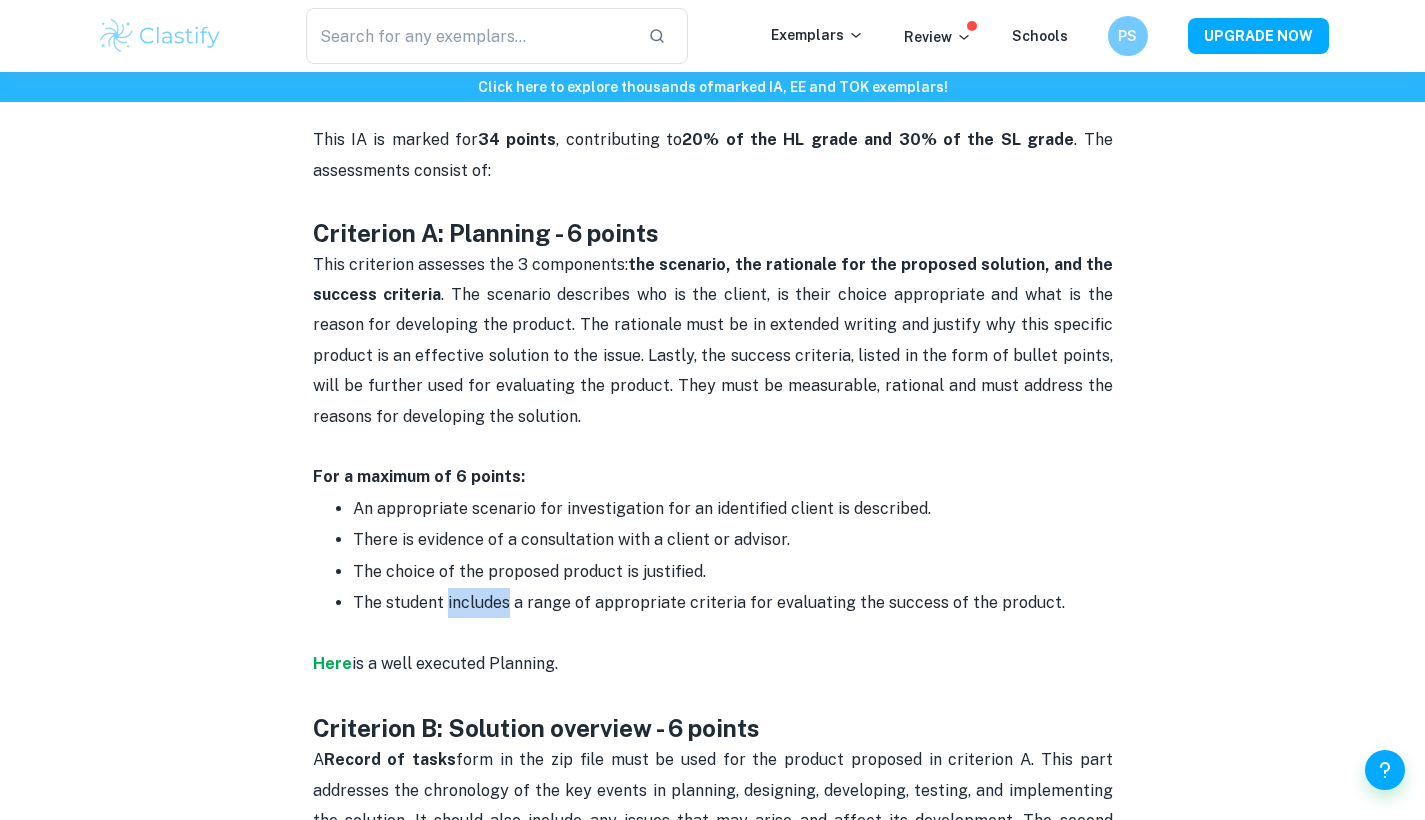 click on "The student includes a range of appropriate criteria for evaluating the success of the product." at bounding box center (733, 603) 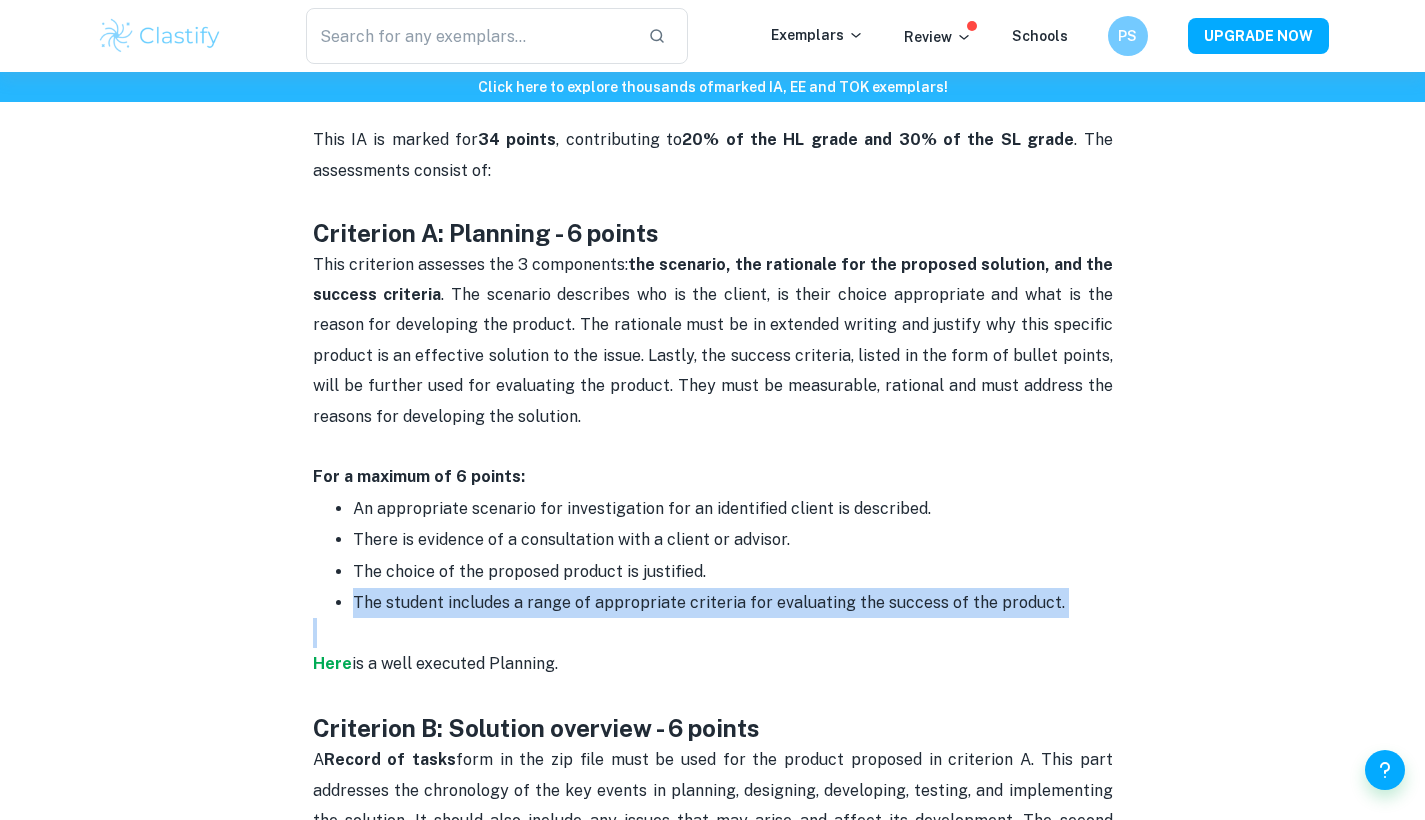 click on "The student includes a range of appropriate criteria for evaluating the success of the product." at bounding box center (733, 603) 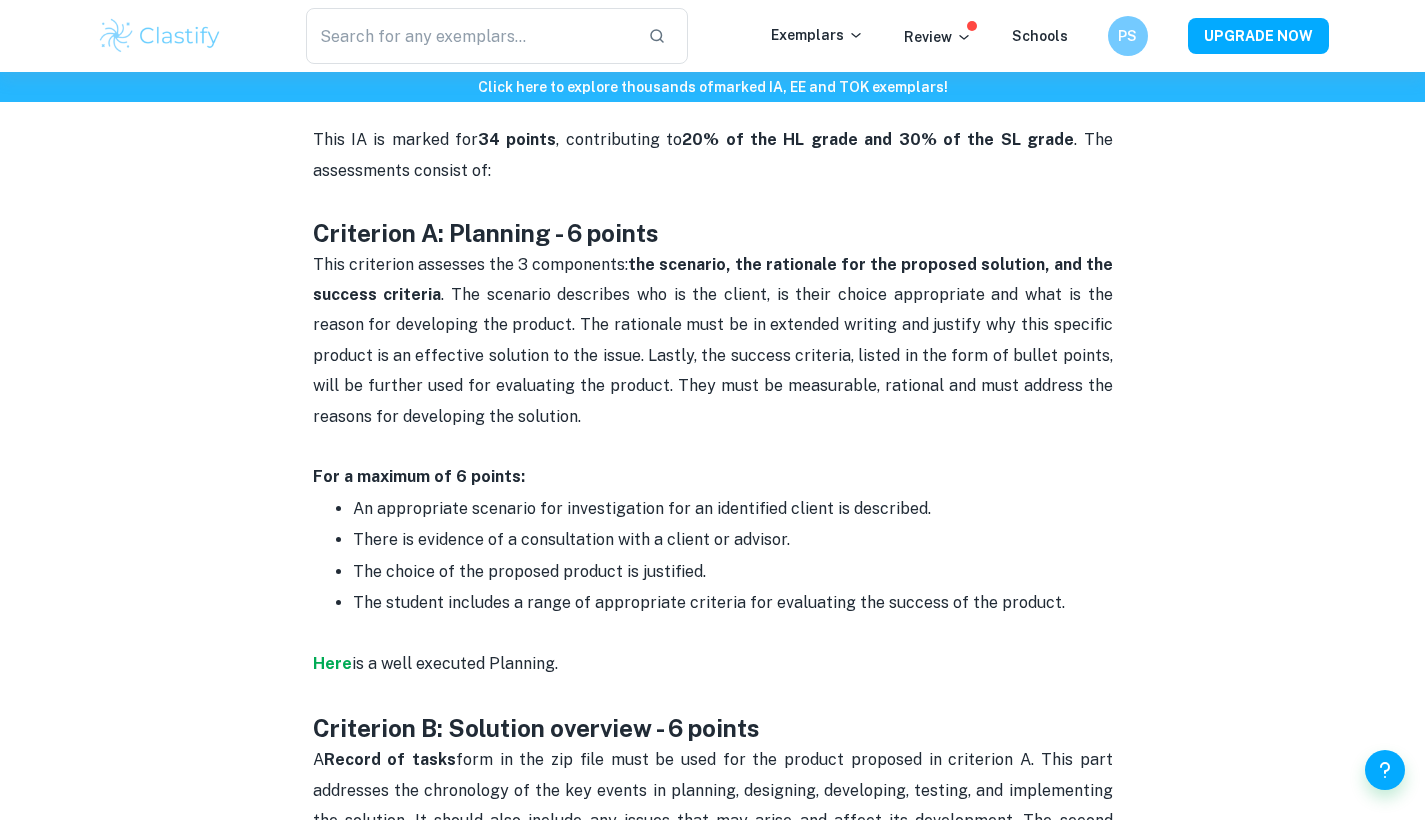 click on "Here  is a well executed Planning." at bounding box center (713, 648) 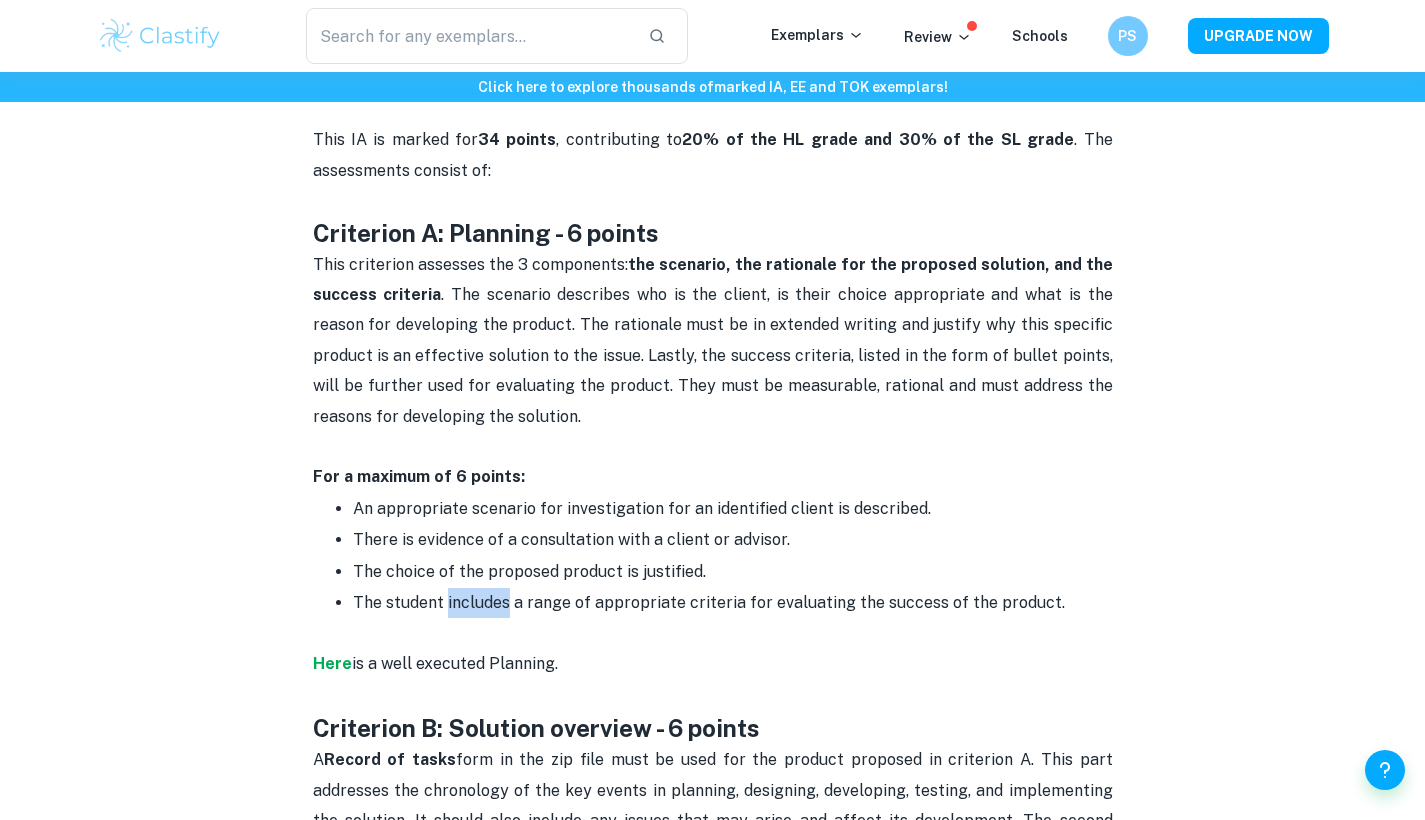 click on "The student includes a range of appropriate criteria for evaluating the success of the product." at bounding box center (709, 602) 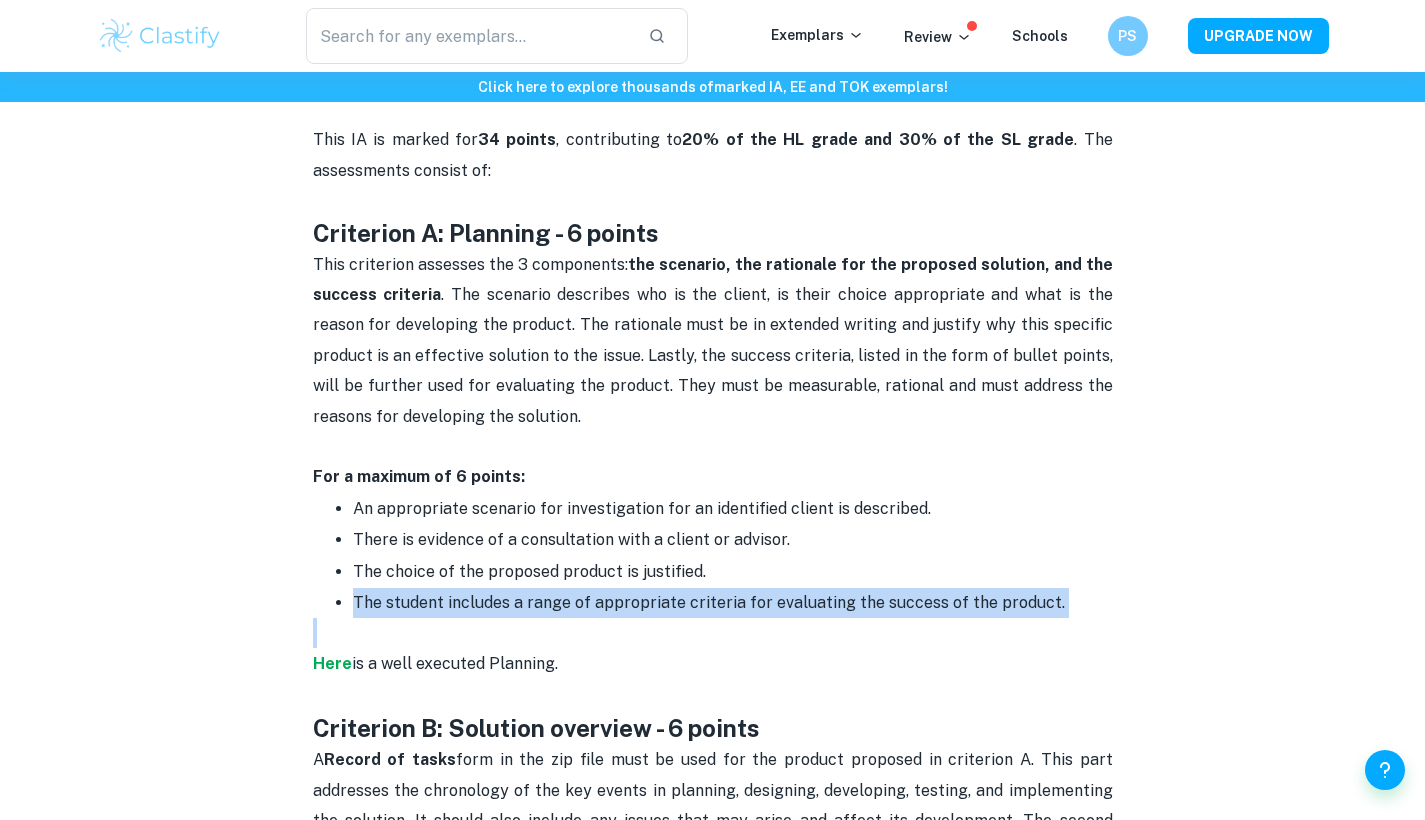 click on "The student includes a range of appropriate criteria for evaluating the success of the product." at bounding box center [709, 602] 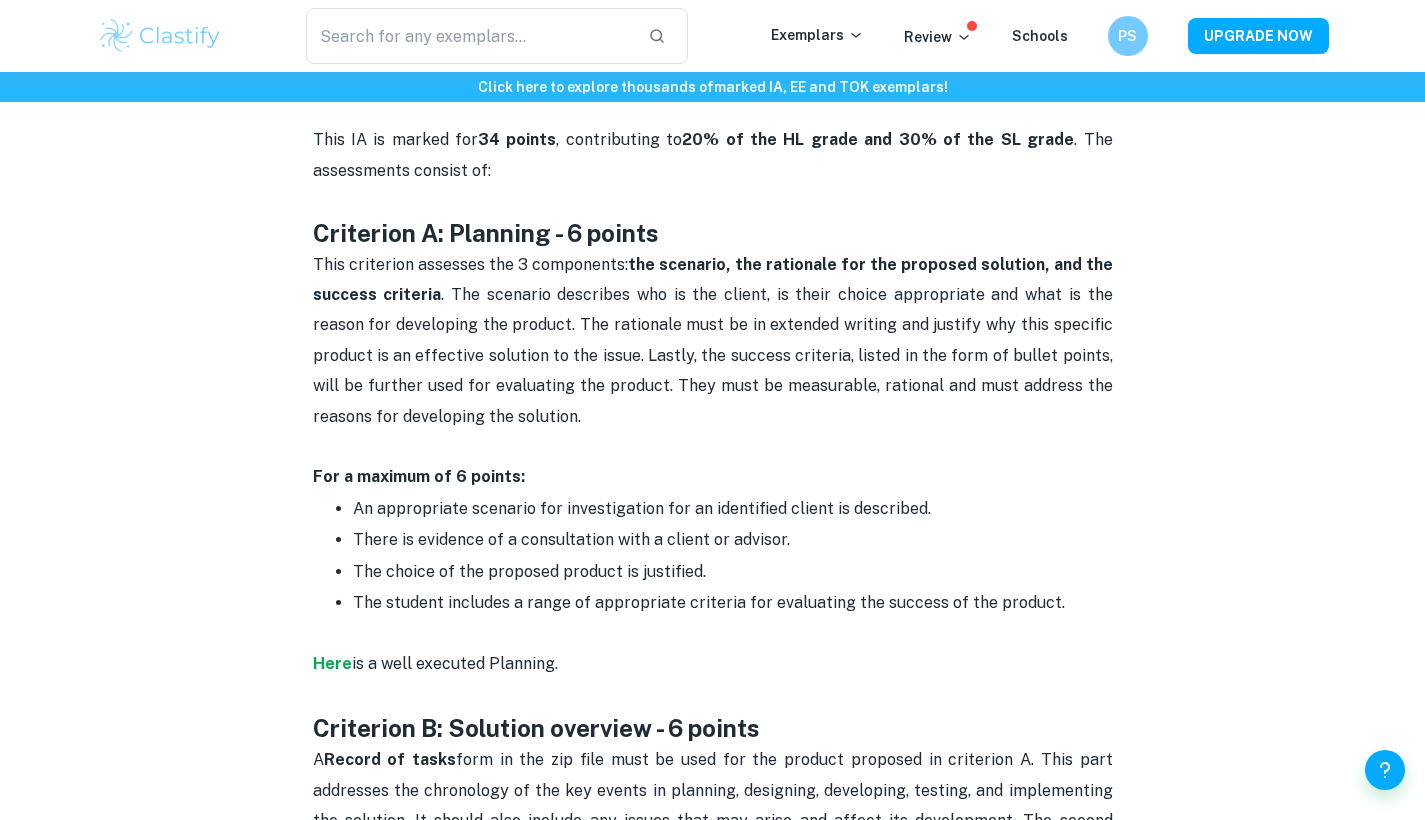 click on "The student includes a range of appropriate criteria for evaluating the success of the product." at bounding box center (709, 602) 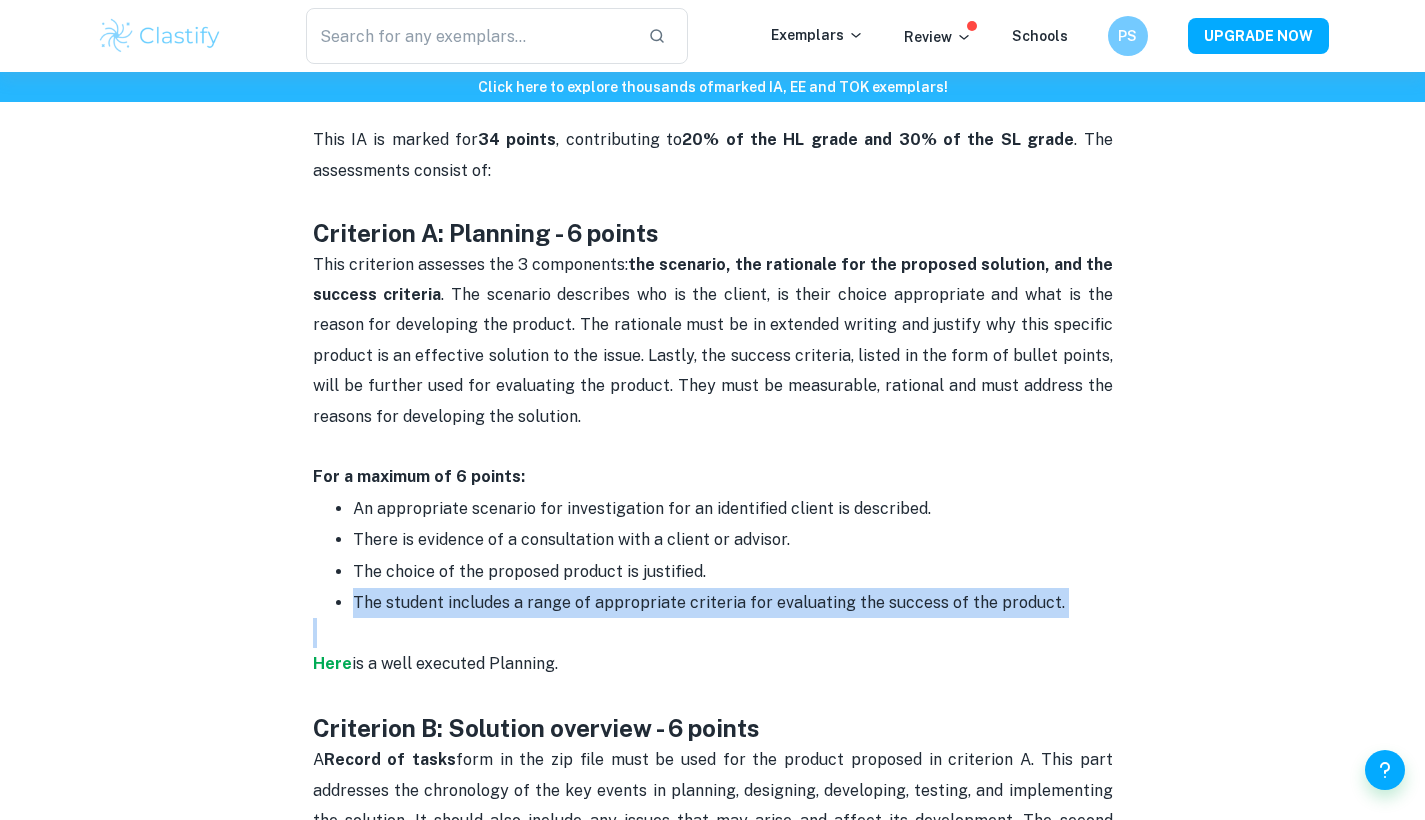 click on "The student includes a range of appropriate criteria for evaluating the success of the product." at bounding box center [709, 602] 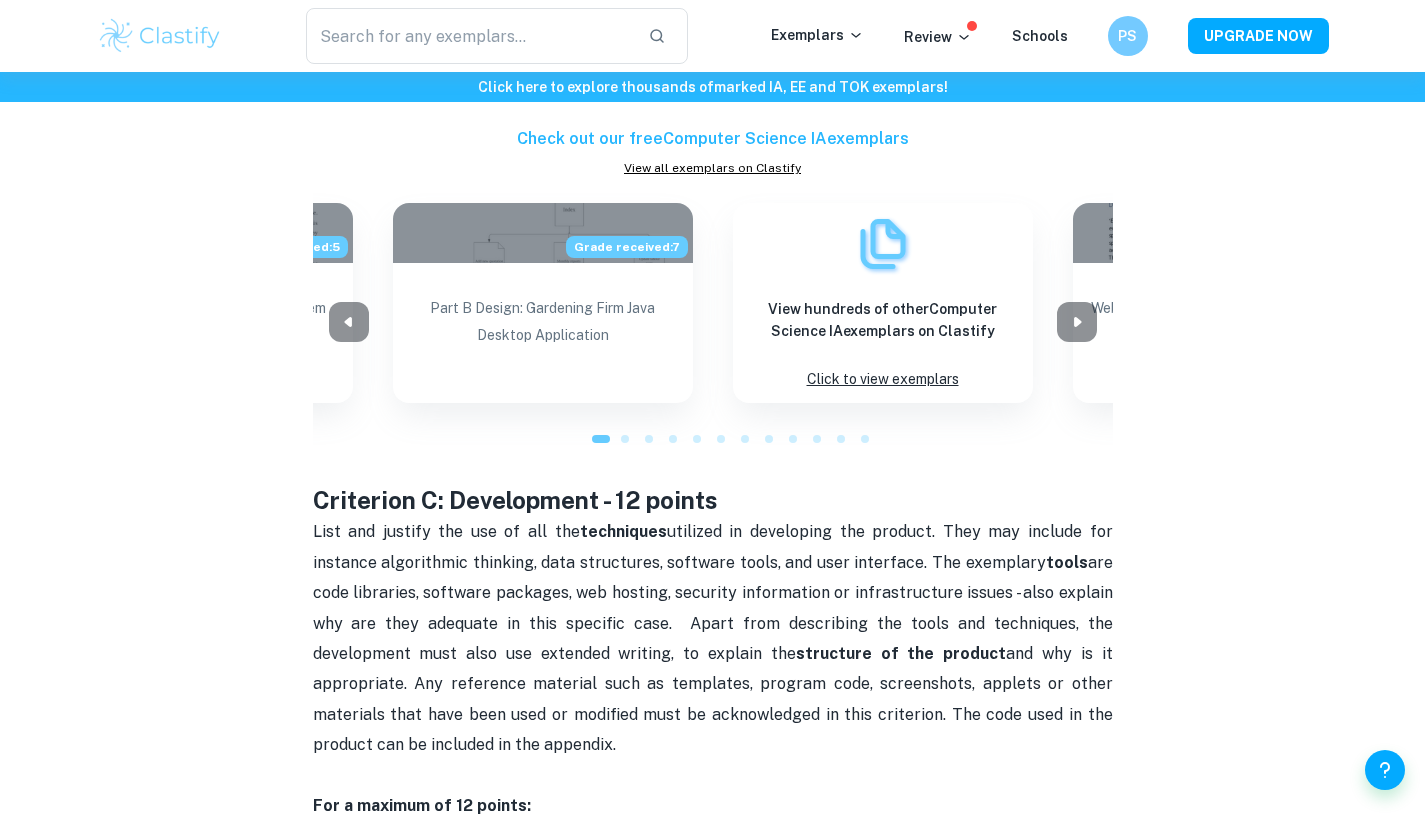 scroll, scrollTop: 2081, scrollLeft: 0, axis: vertical 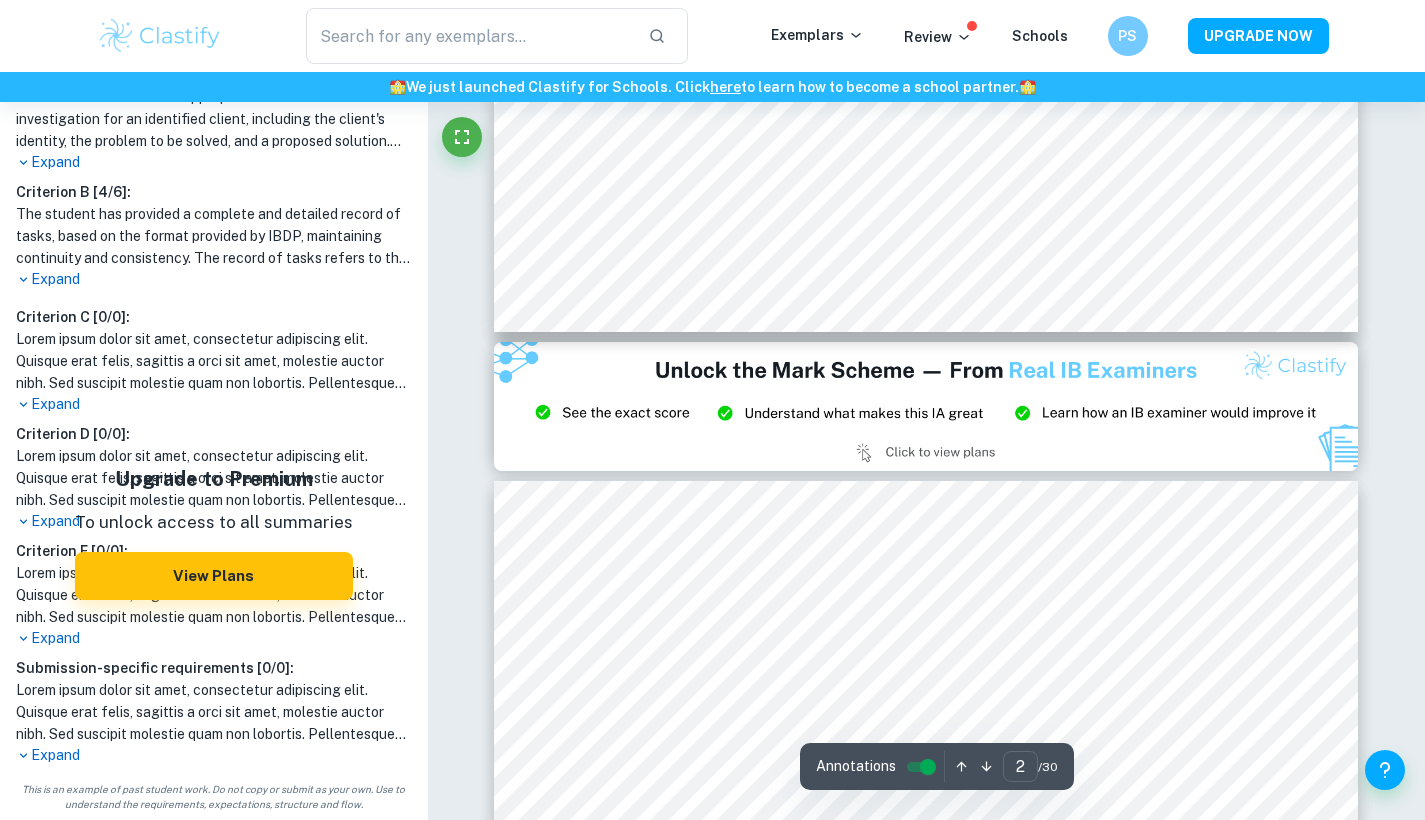 type on "3" 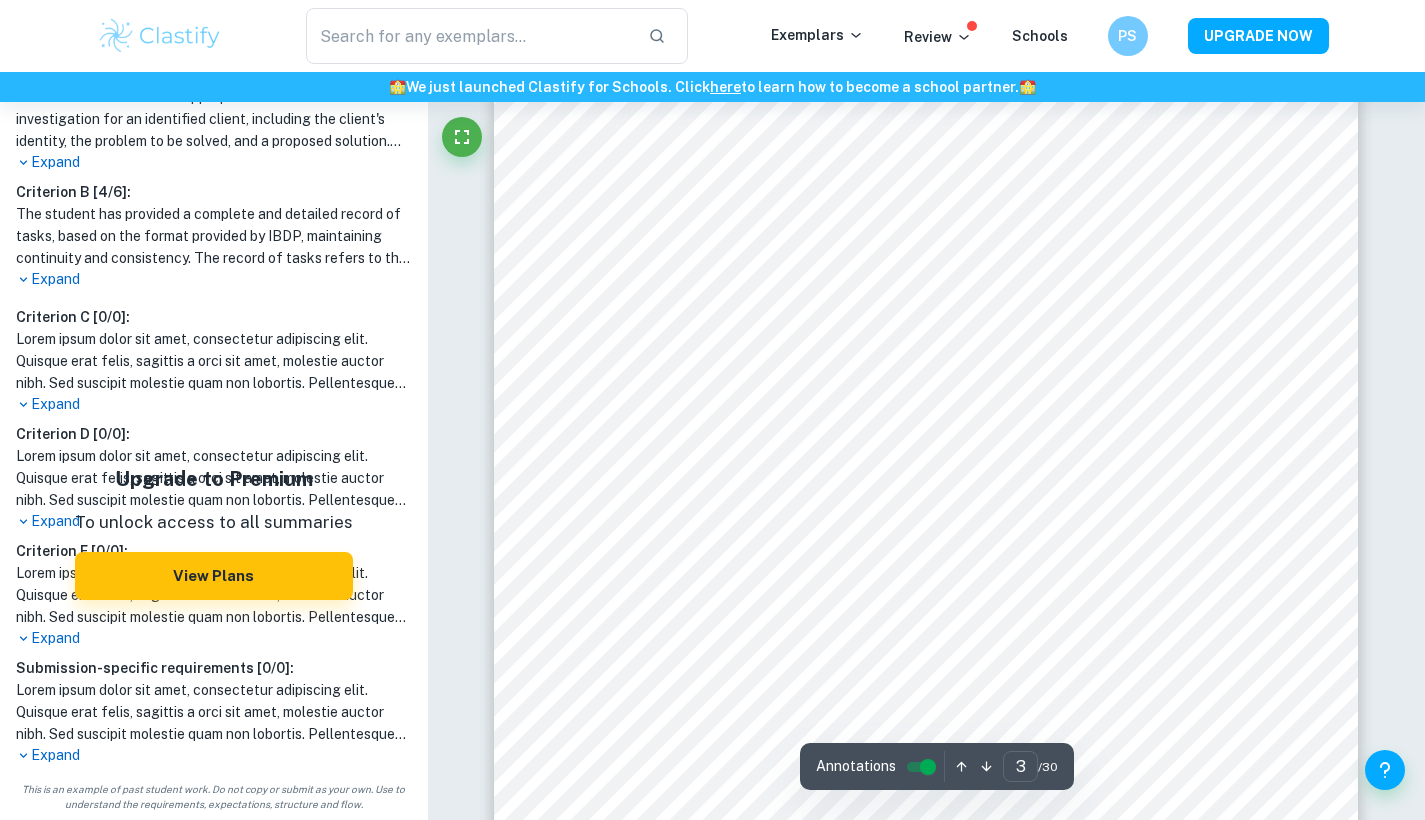 scroll, scrollTop: 2909, scrollLeft: 0, axis: vertical 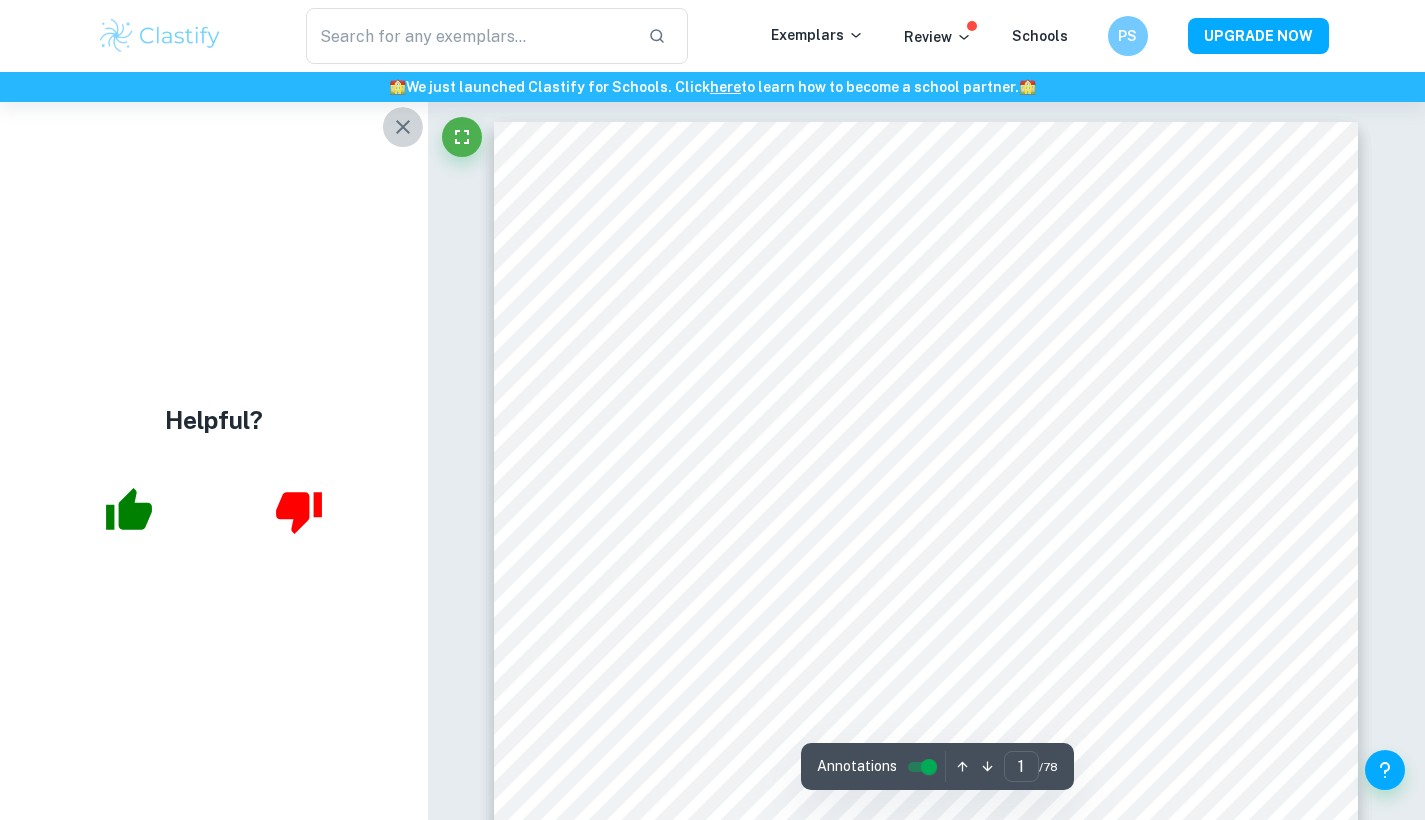 click 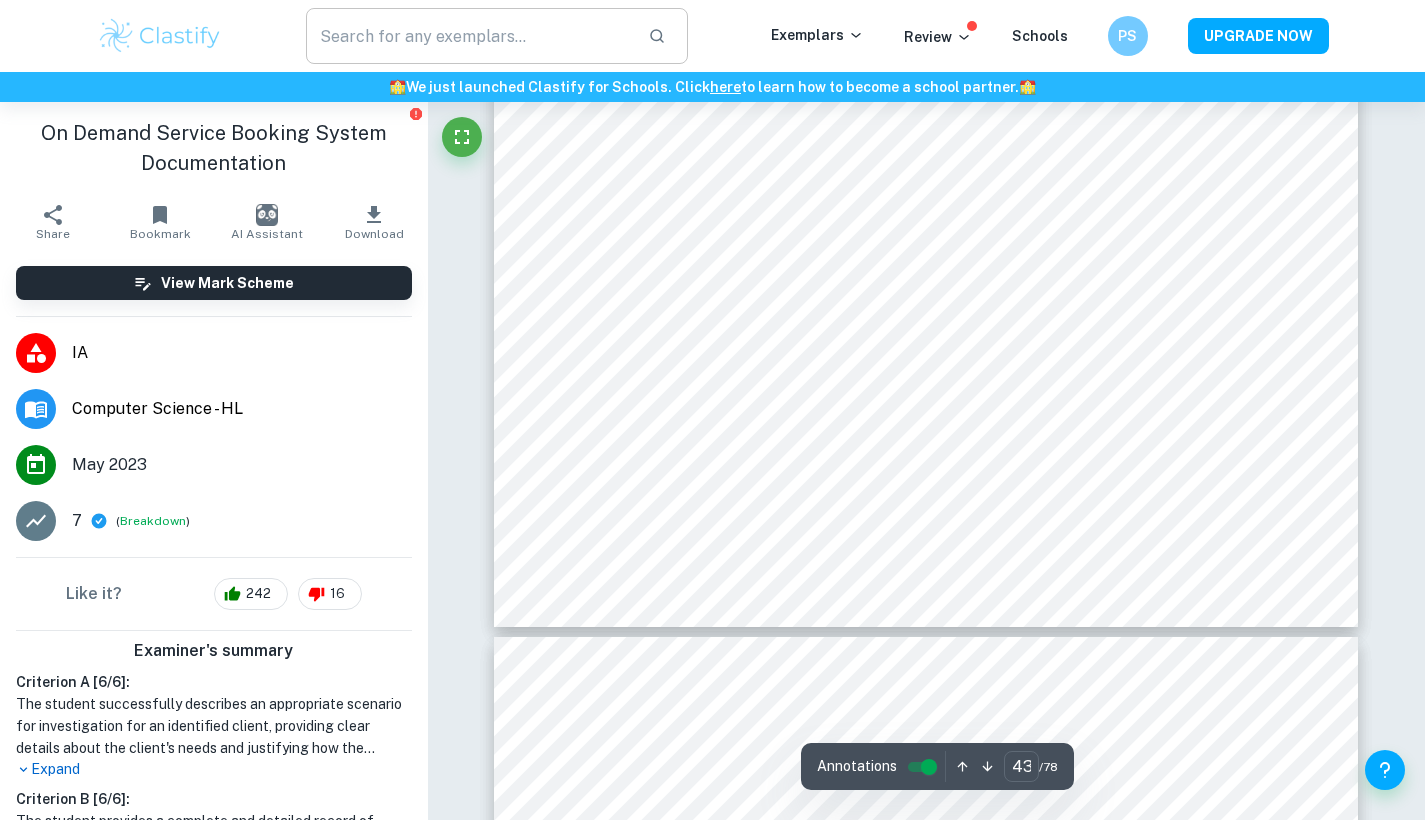 scroll, scrollTop: 53506, scrollLeft: 0, axis: vertical 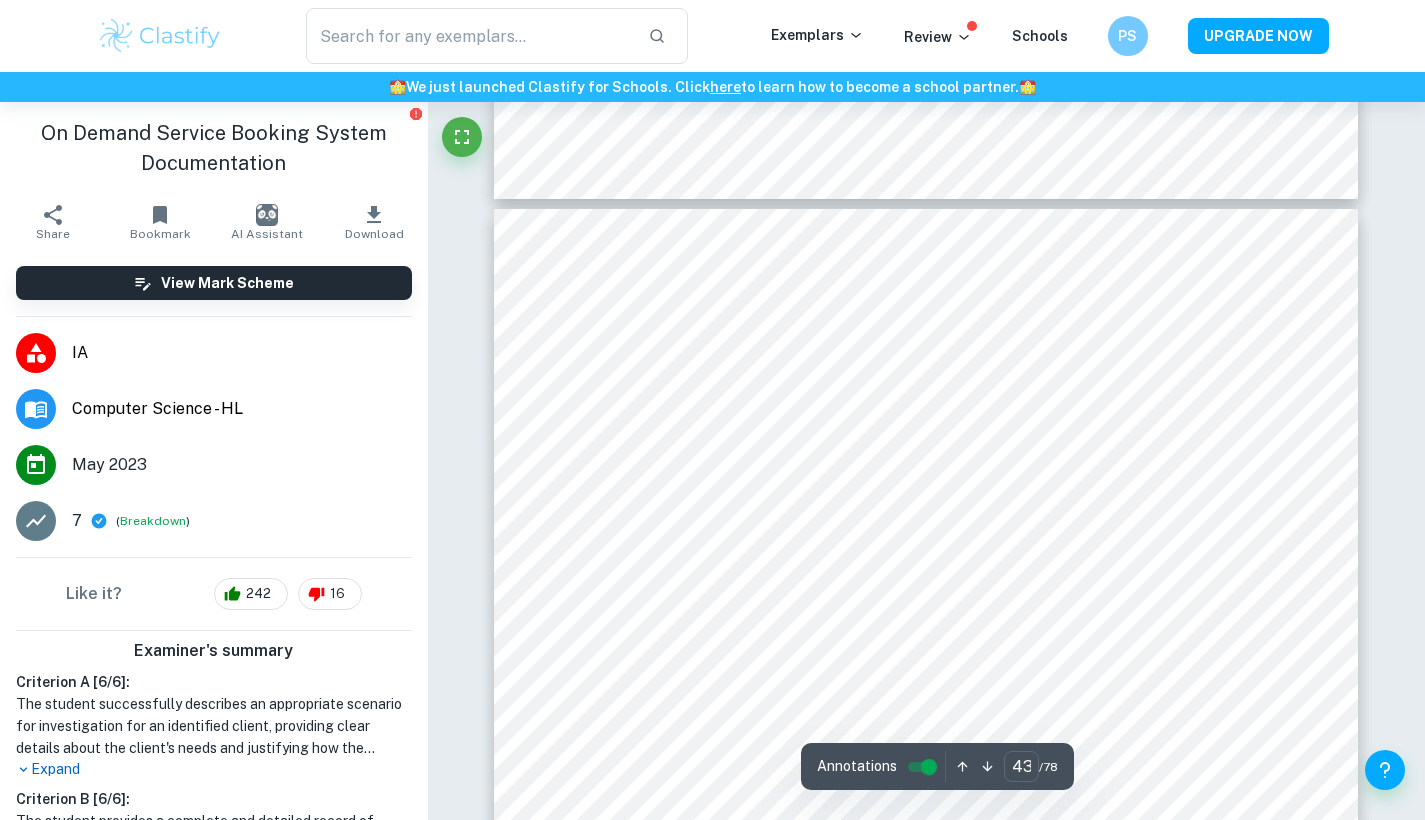 type on "42" 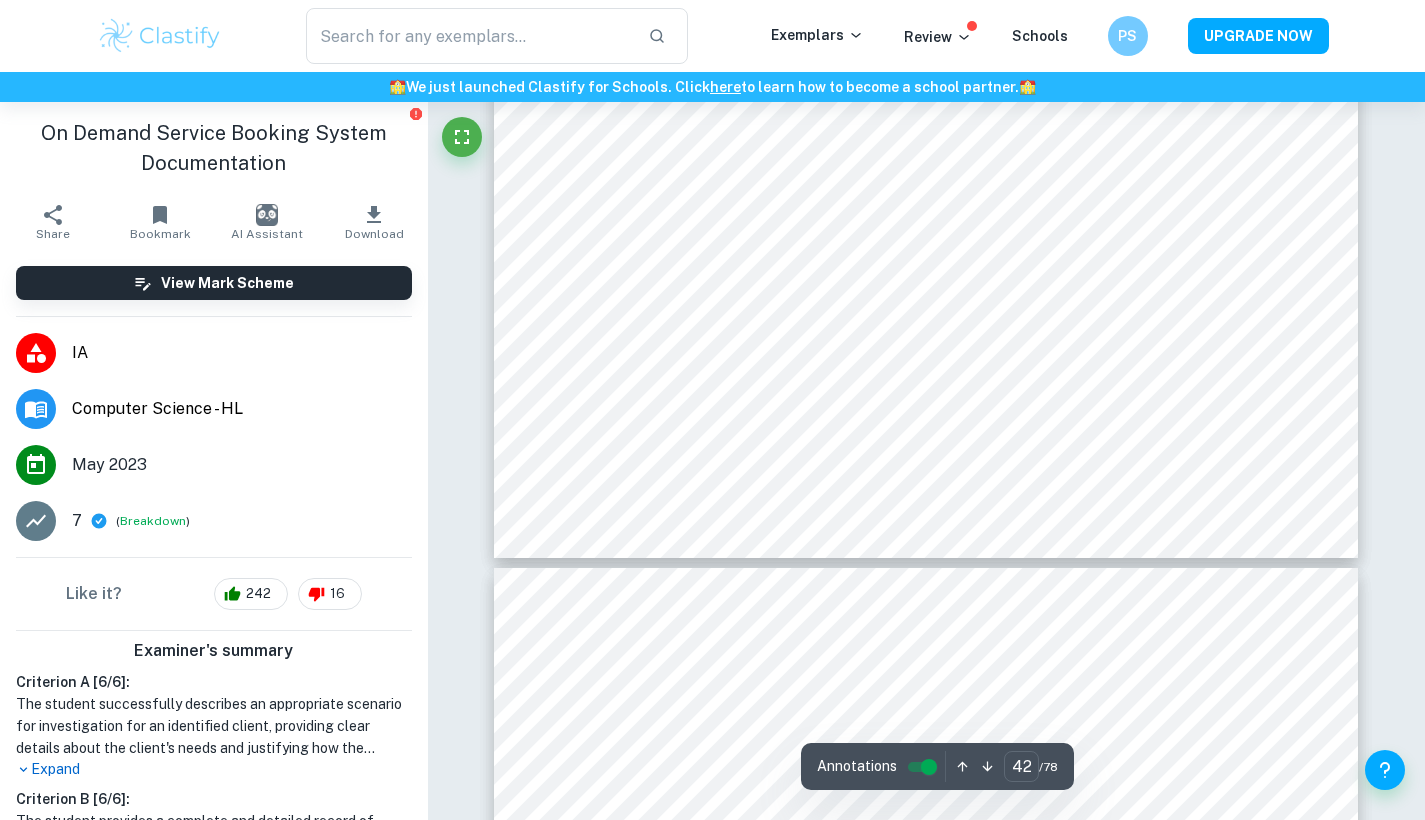 scroll, scrollTop: 52354, scrollLeft: 0, axis: vertical 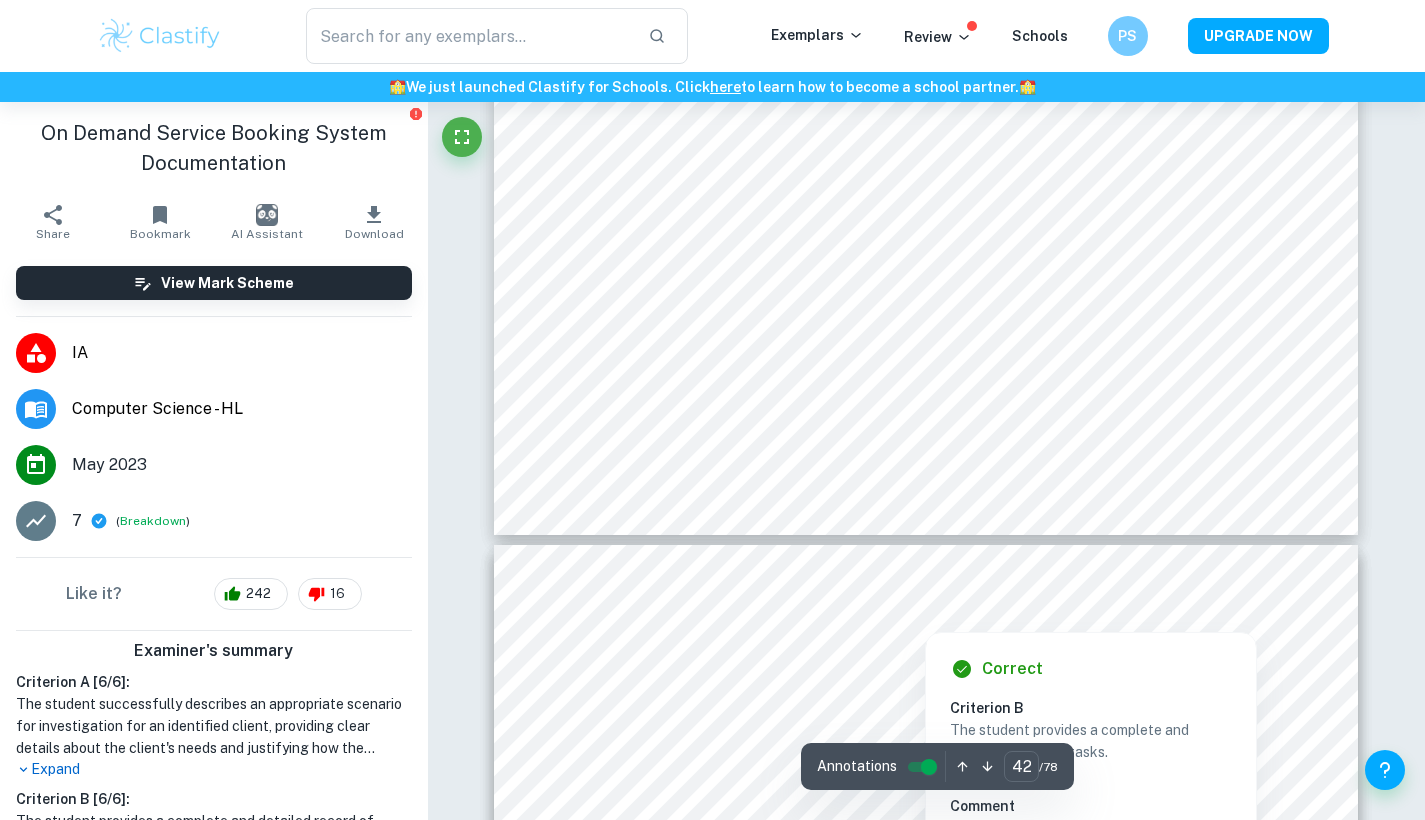 click at bounding box center (926, 612) 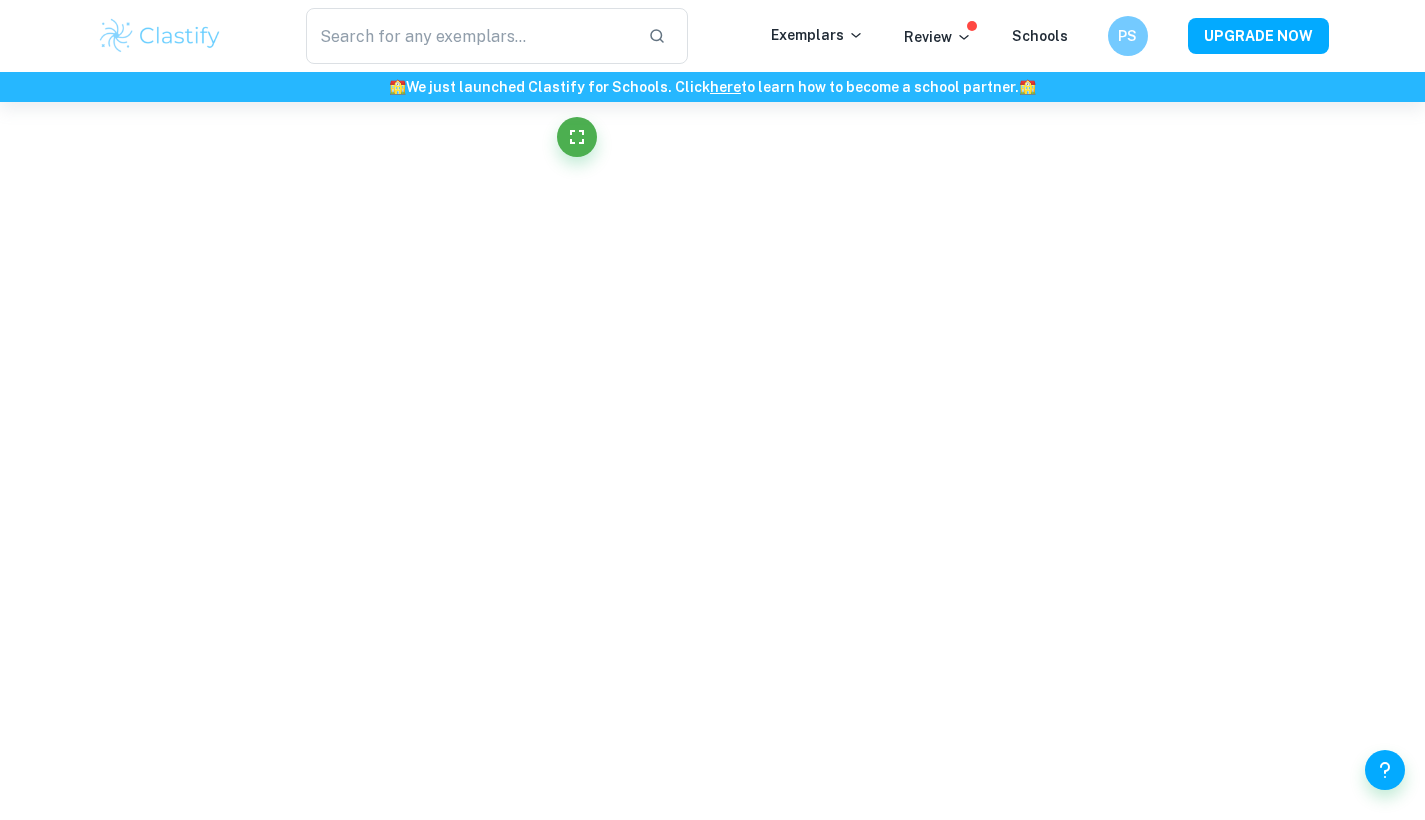 scroll, scrollTop: 52659, scrollLeft: 0, axis: vertical 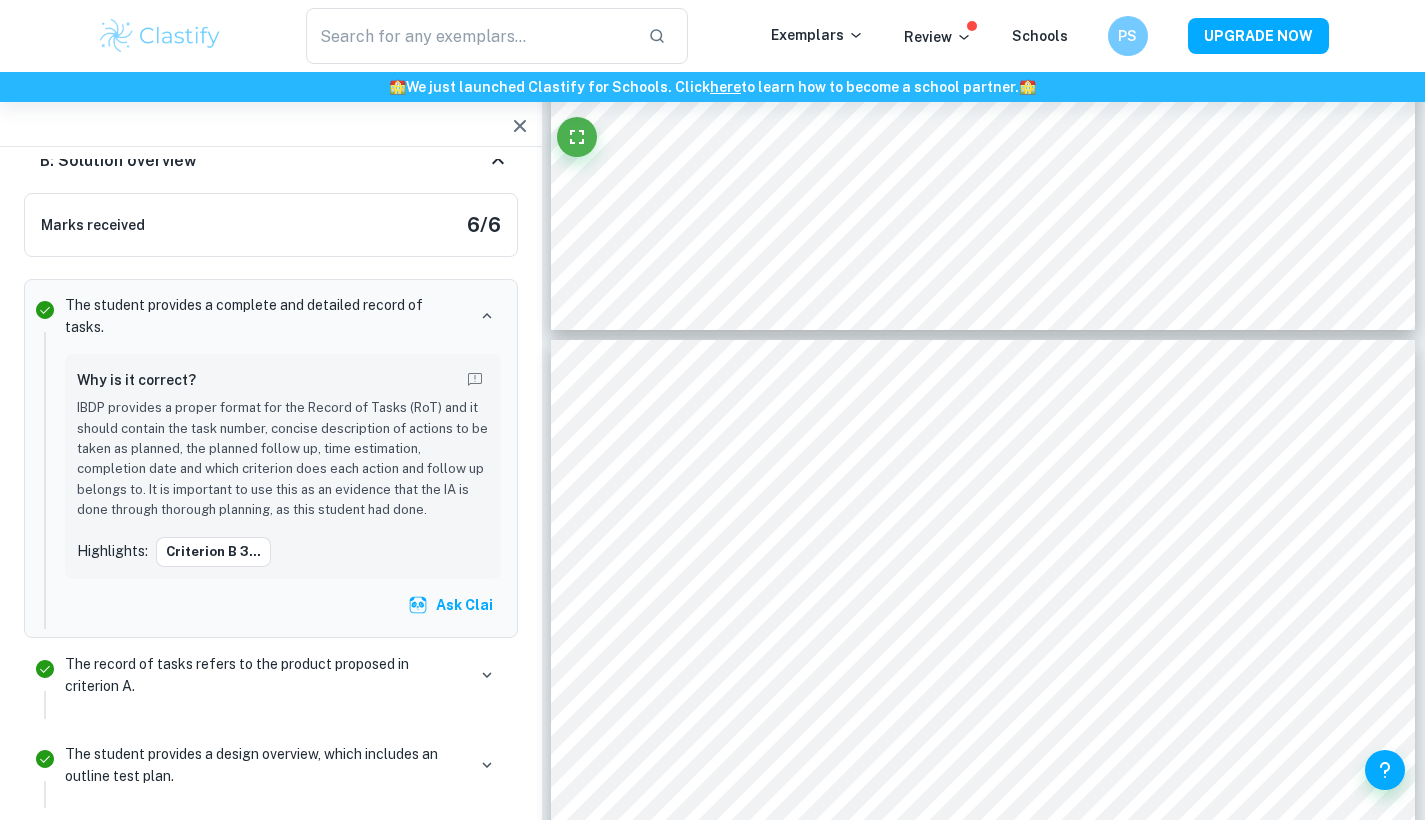 click on "IBDP provides a proper format for the Record of Tasks (RoT) and it should contain the task number, concise description of actions to be taken as planned, the planned follow up, time estimation, completion date and which criterion does each action and follow up belongs to. It is important to use this as an evidence that the IA is done through thorough planning, as this student had done." at bounding box center (283, 459) 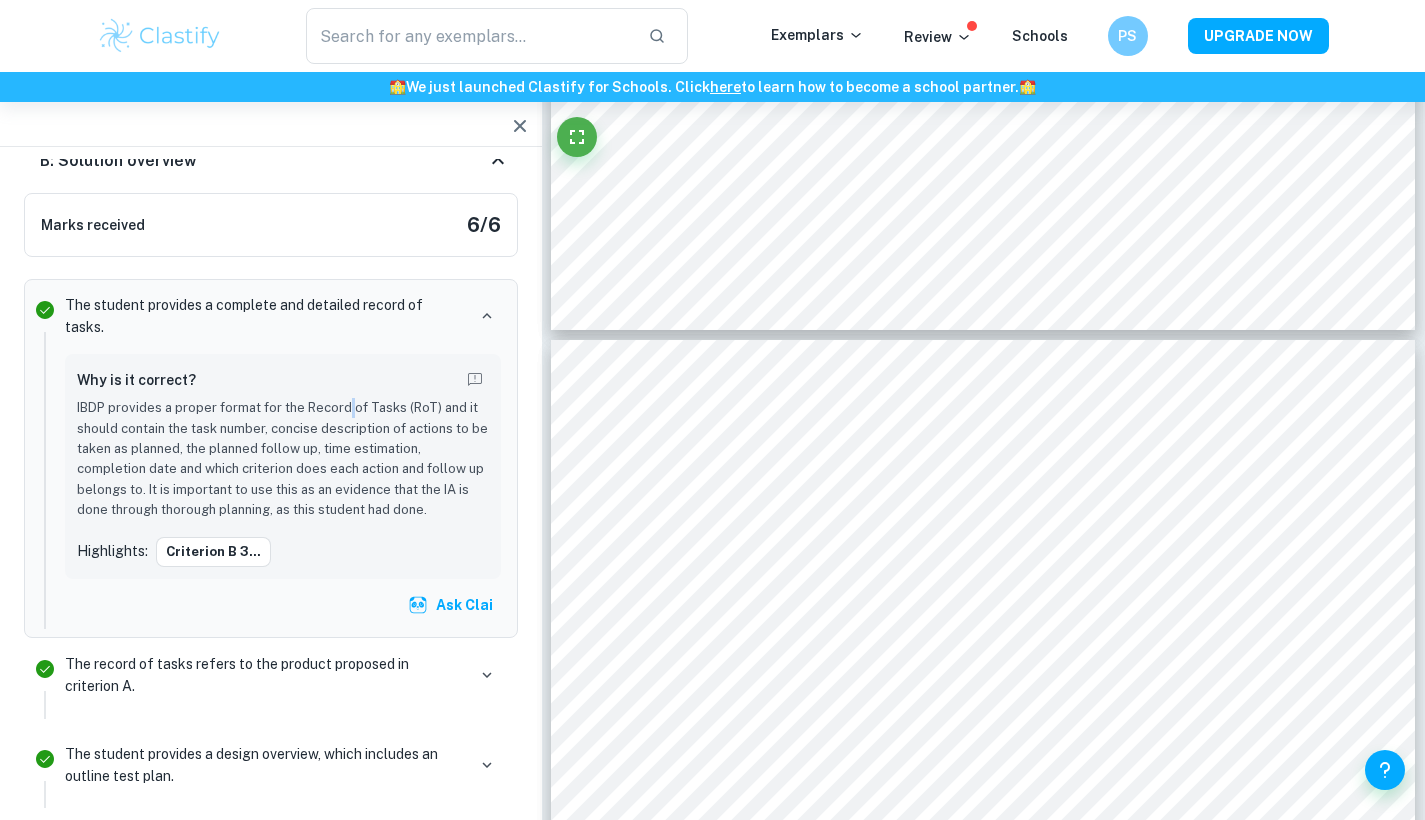 click on "IBDP provides a proper format for the Record of Tasks (RoT) and it should contain the task number, concise description of actions to be taken as planned, the planned follow up, time estimation, completion date and which criterion does each action and follow up belongs to. It is important to use this as an evidence that the IA is done through thorough planning, as this student had done." at bounding box center [283, 459] 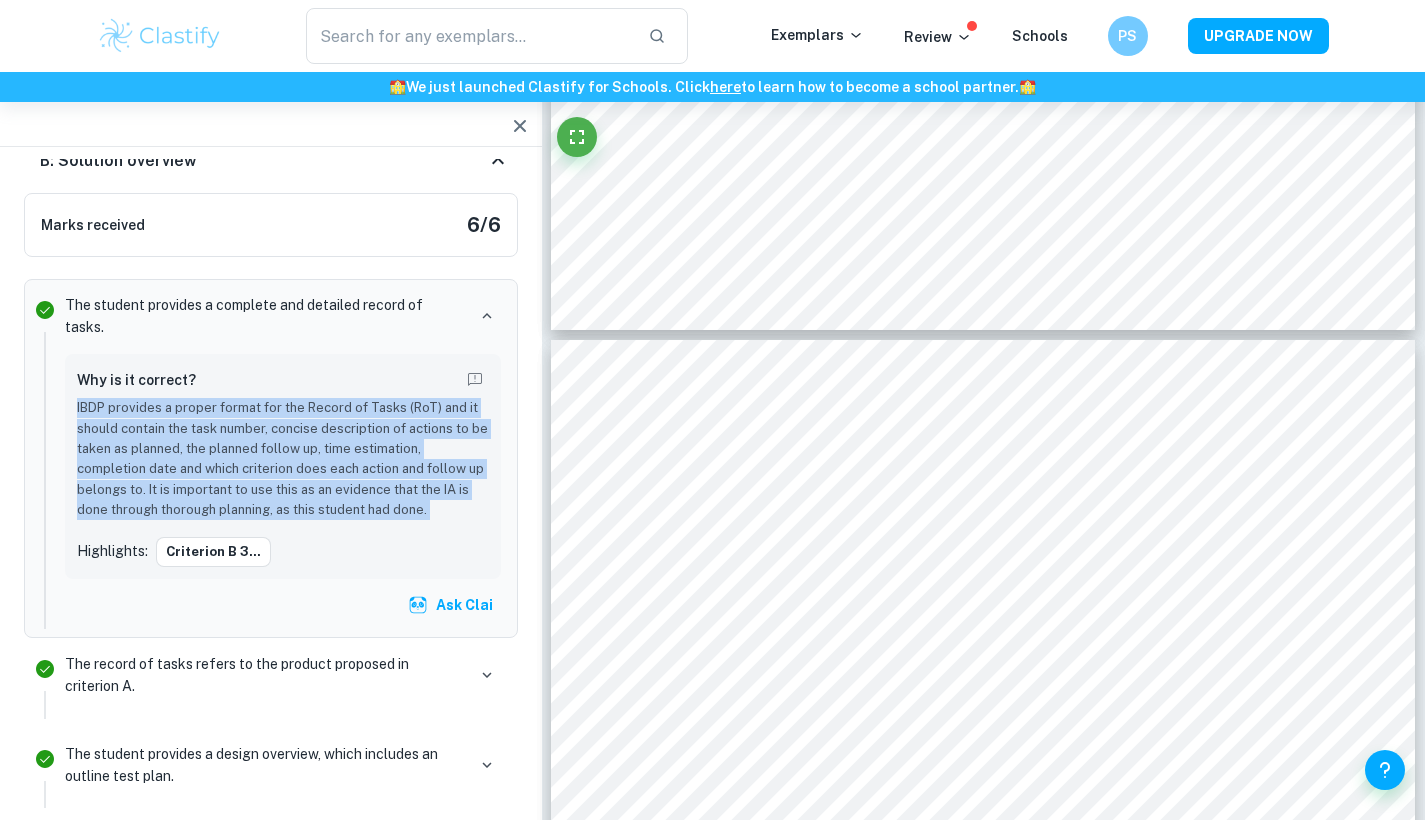 click on "IBDP provides a proper format for the Record of Tasks (RoT) and it should contain the task number, concise description of actions to be taken as planned, the planned follow up, time estimation, completion date and which criterion does each action and follow up belongs to. It is important to use this as an evidence that the IA is done through thorough planning, as this student had done." at bounding box center (283, 459) 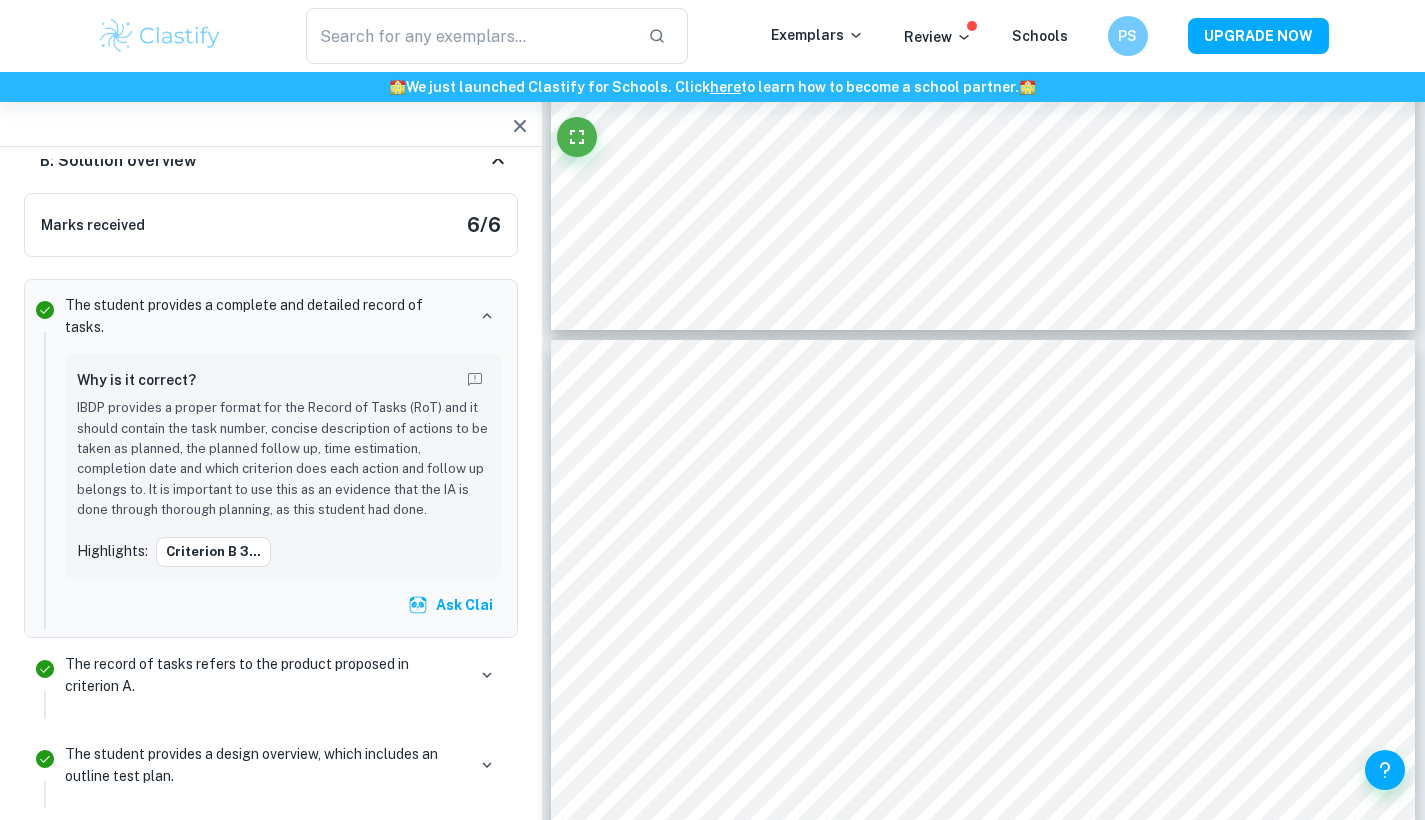 click on "IBDP provides a proper format for the Record of Tasks (RoT) and it should contain the task number, concise description of actions to be taken as planned, the planned follow up, time estimation, completion date and which criterion does each action and follow up belongs to. It is important to use this as an evidence that the IA is done through thorough planning, as this student had done." at bounding box center (283, 459) 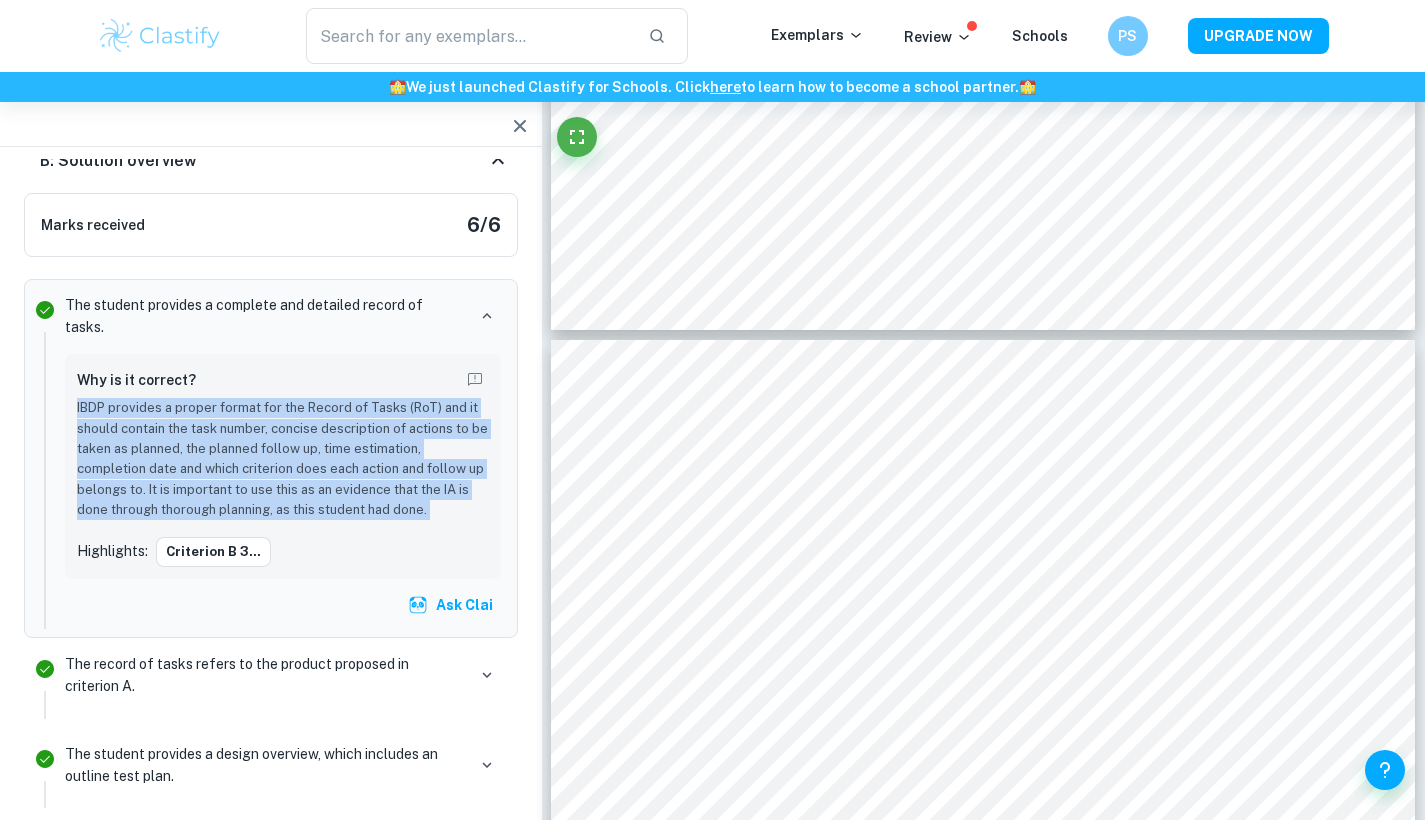 click on "IBDP provides a proper format for the Record of Tasks (RoT) and it should contain the task number, concise description of actions to be taken as planned, the planned follow up, time estimation, completion date and which criterion does each action and follow up belongs to. It is important to use this as an evidence that the IA is done through thorough planning, as this student had done." at bounding box center (283, 459) 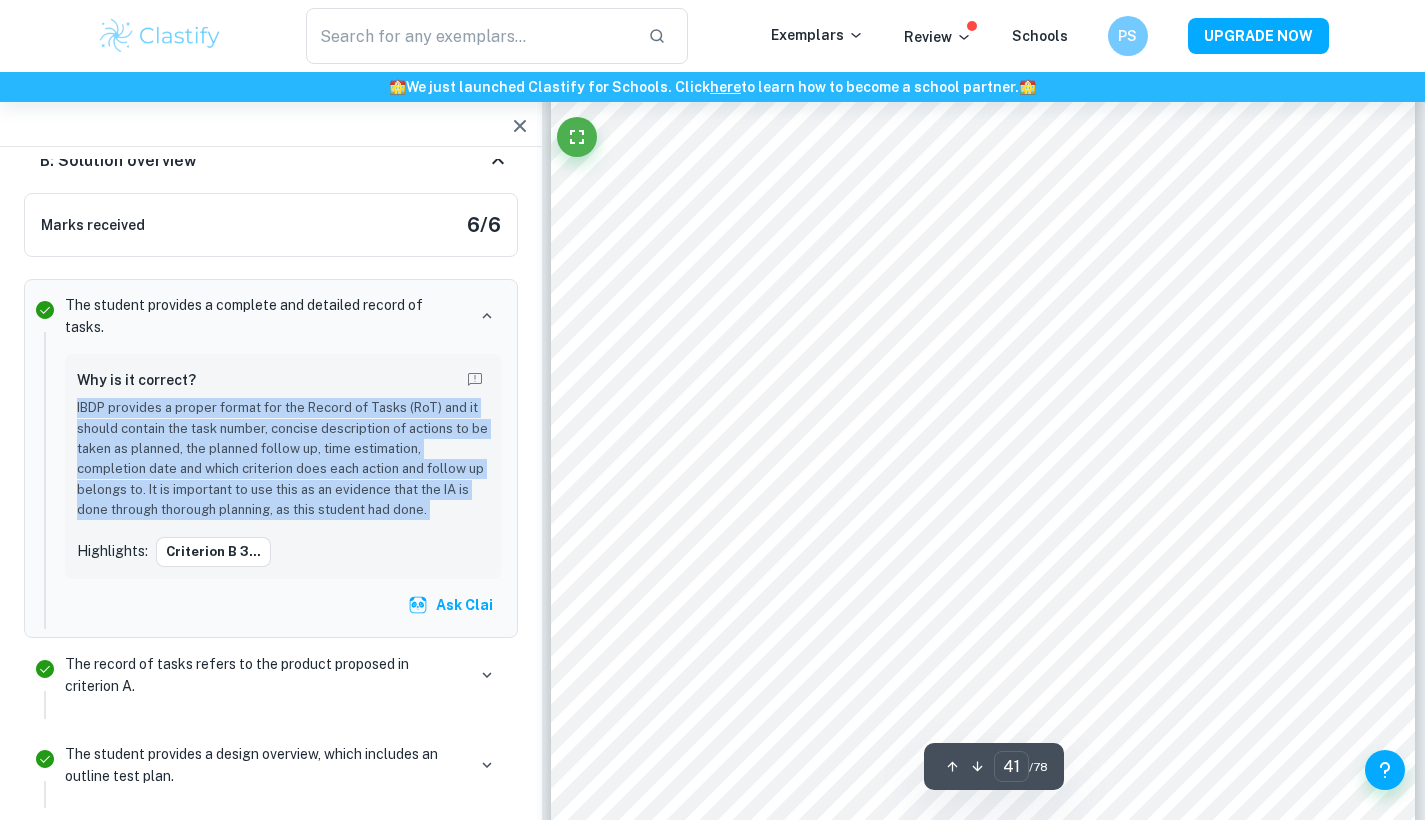 scroll, scrollTop: 50128, scrollLeft: 0, axis: vertical 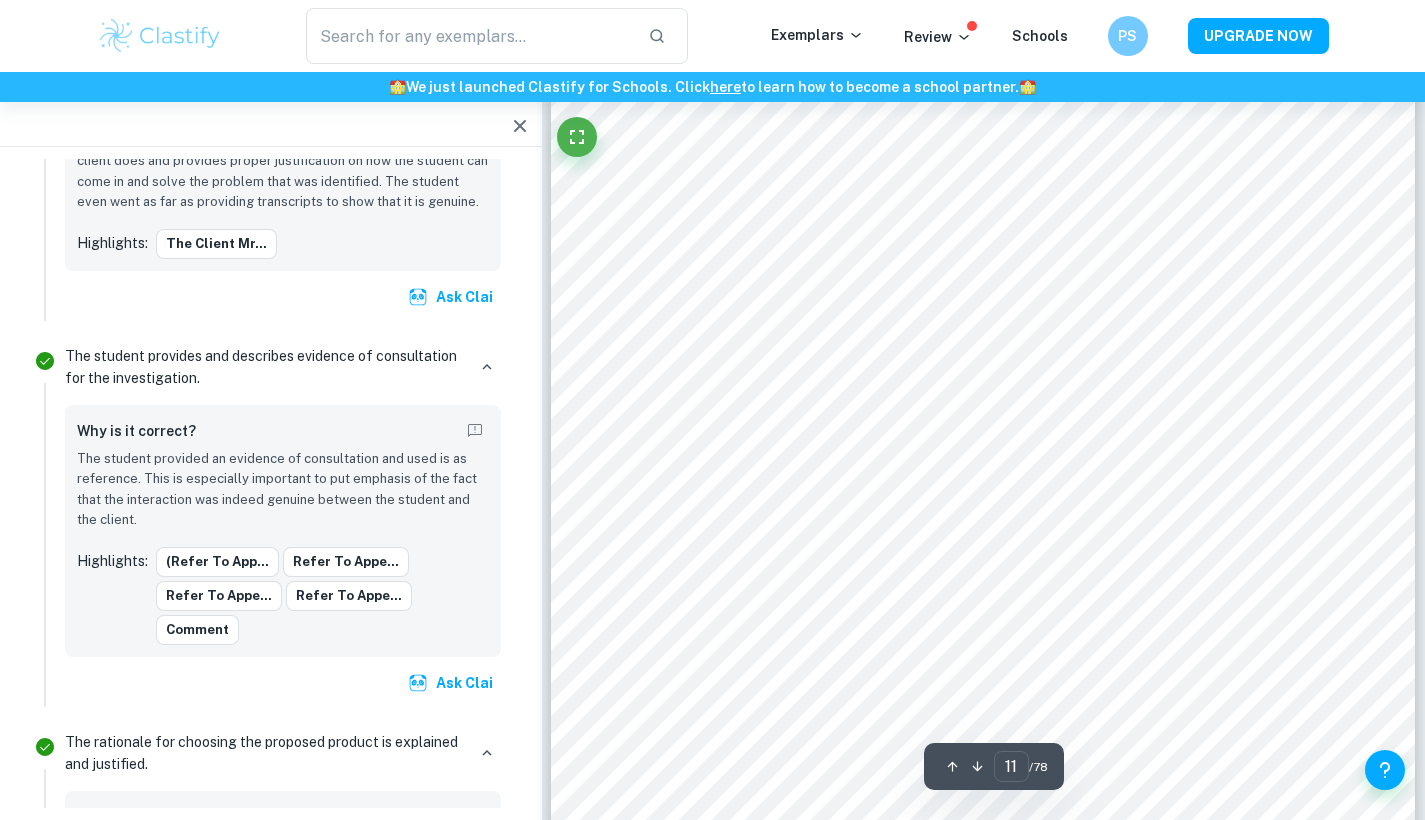 click at bounding box center (981, 297) 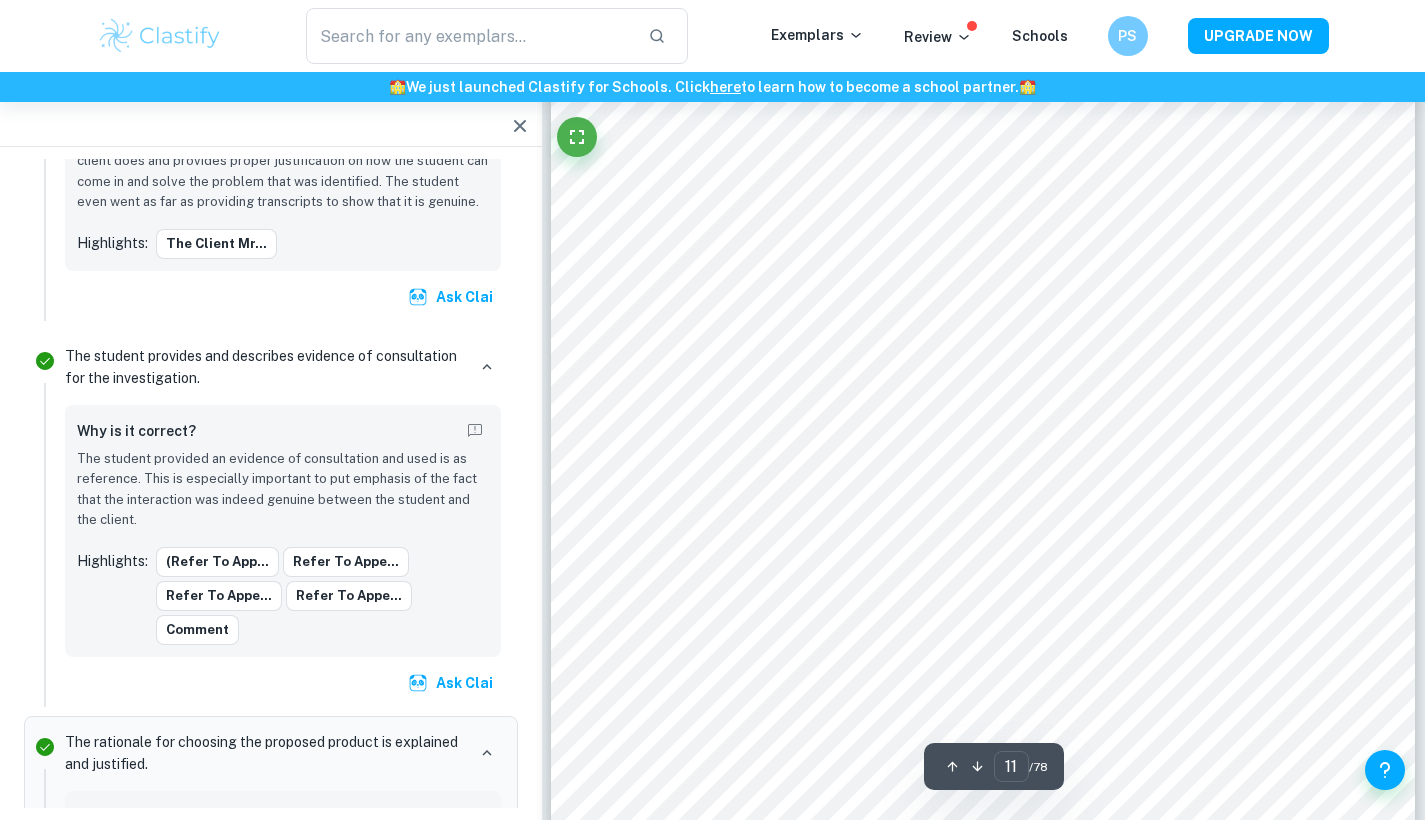 scroll, scrollTop: 12652, scrollLeft: 0, axis: vertical 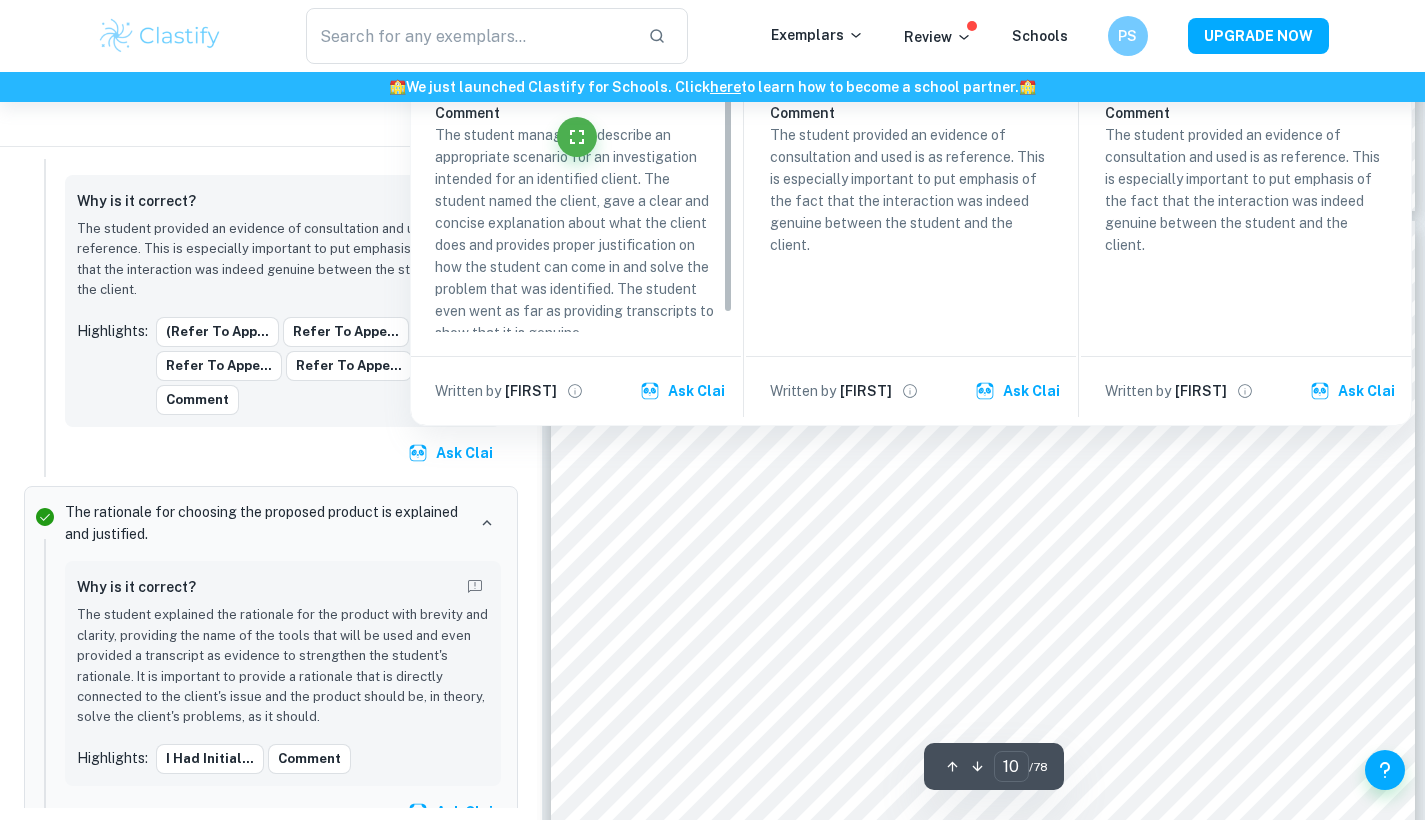type on "11" 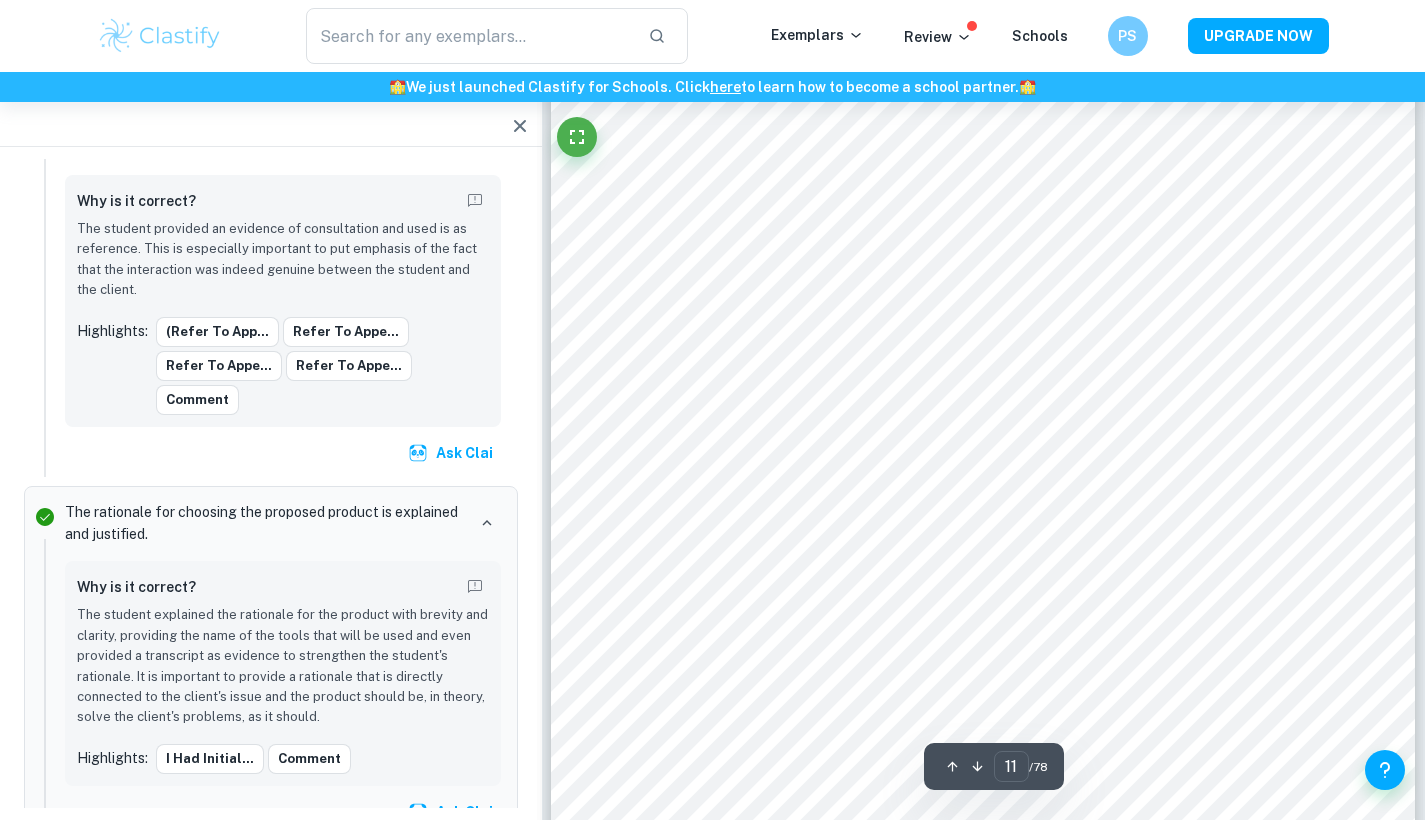 scroll, scrollTop: 12849, scrollLeft: 0, axis: vertical 